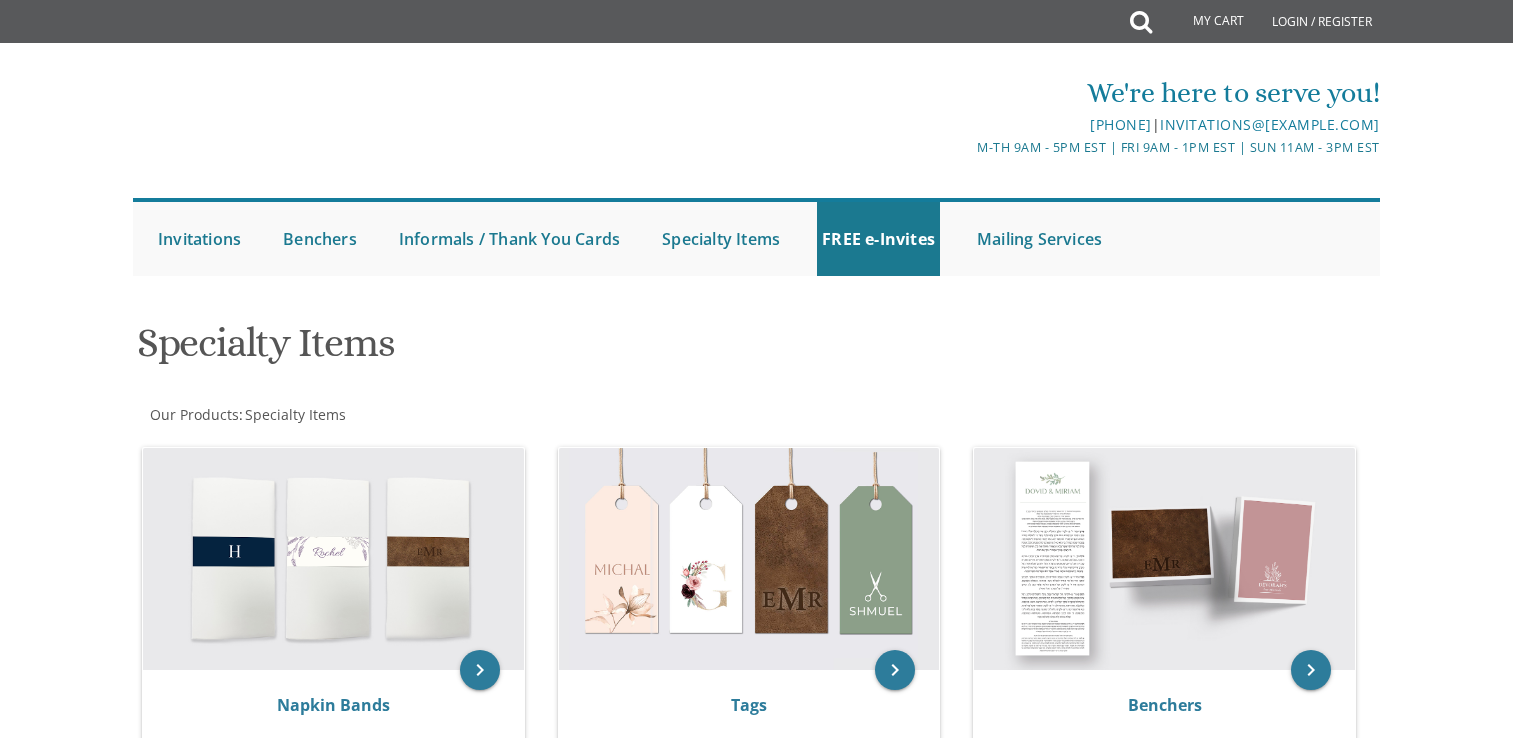 scroll, scrollTop: 0, scrollLeft: 0, axis: both 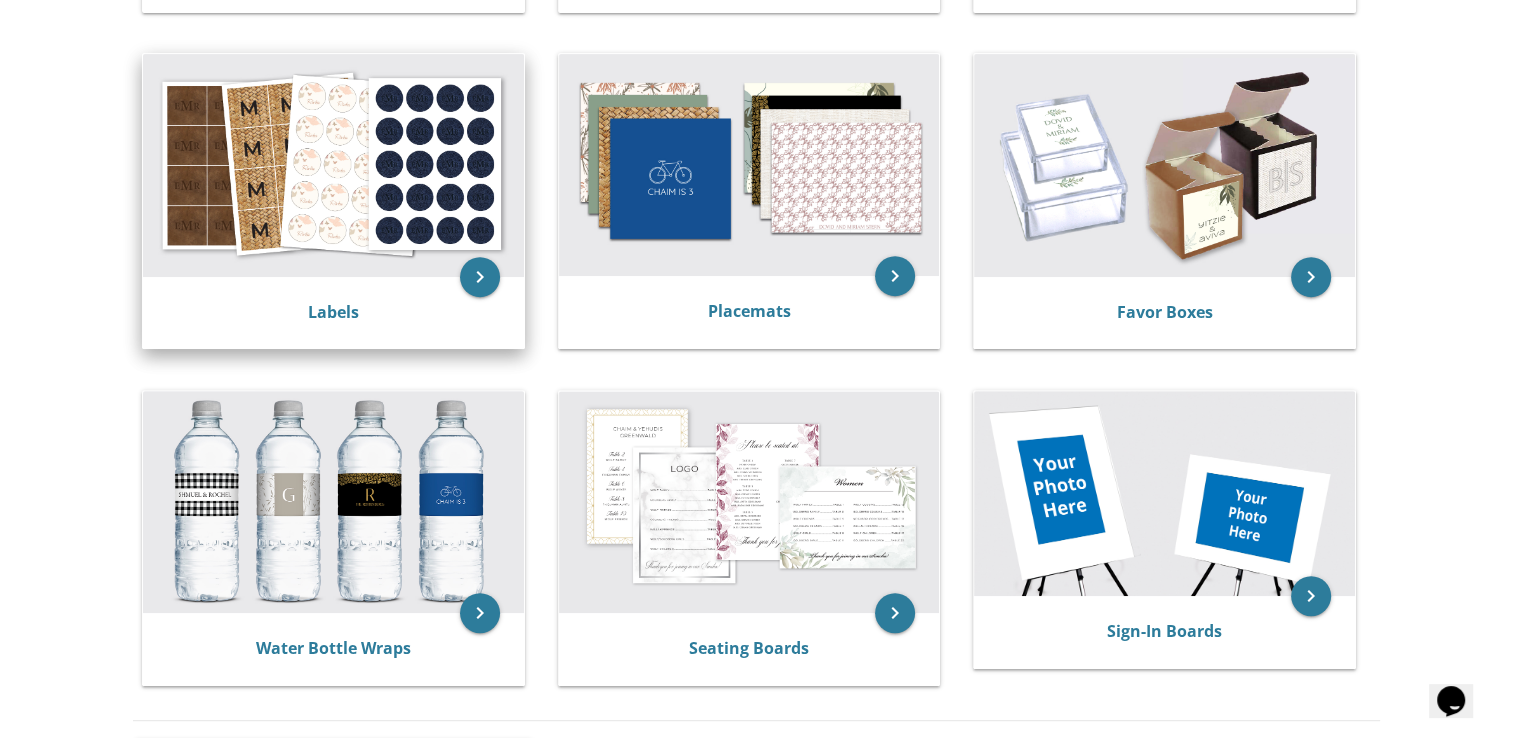 click at bounding box center (333, 165) 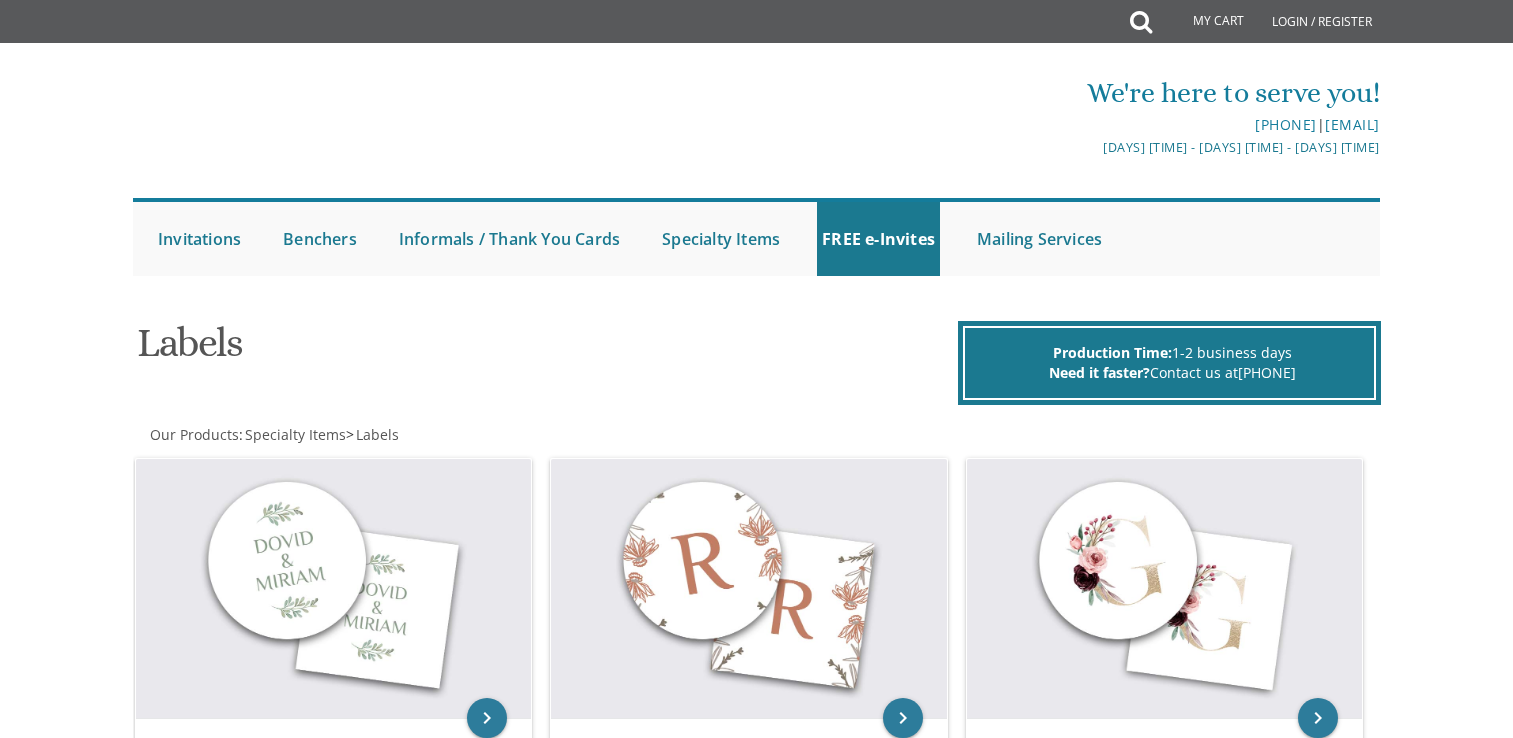 scroll, scrollTop: 0, scrollLeft: 0, axis: both 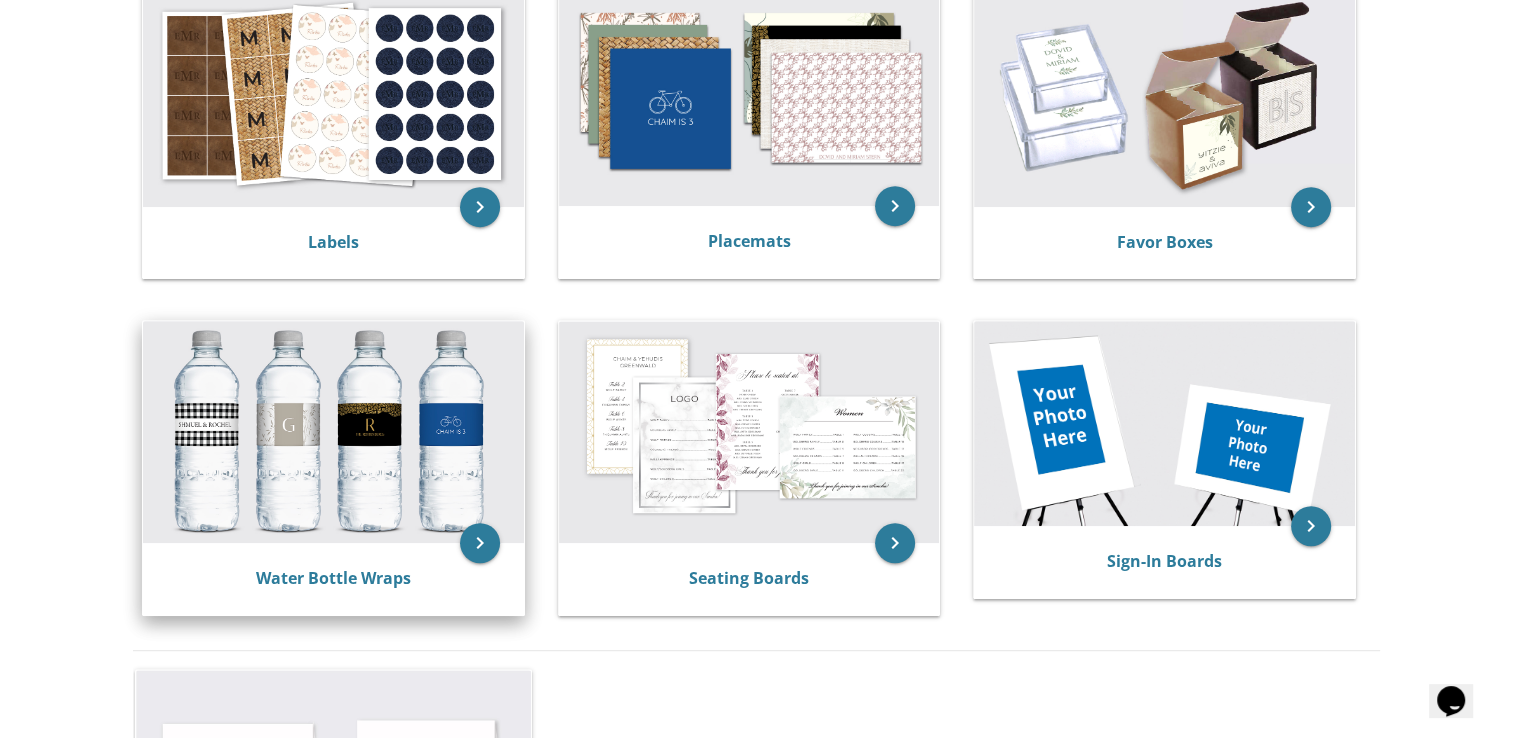 click at bounding box center [333, 432] 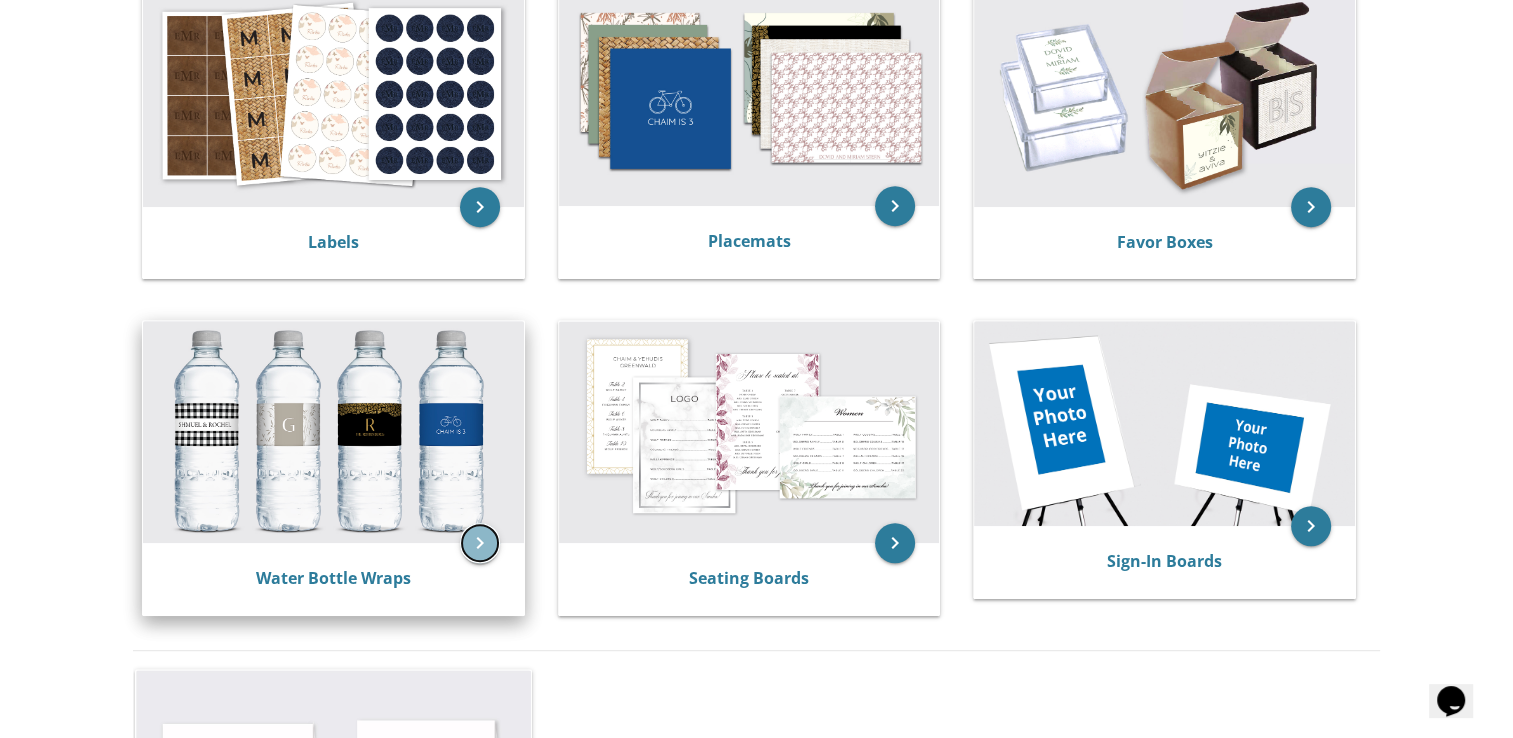 click on "keyboard_arrow_right" at bounding box center (480, 543) 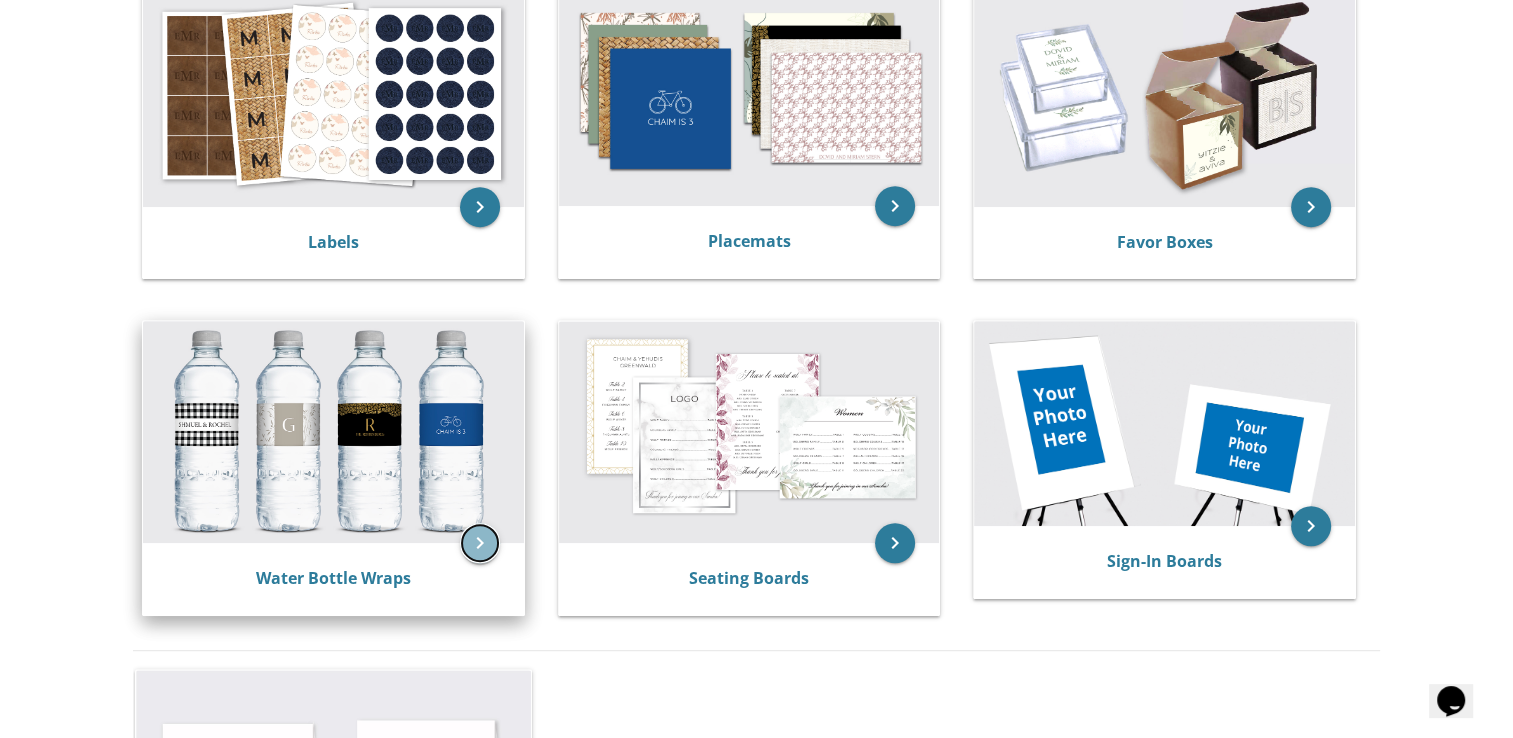 click on "keyboard_arrow_right" at bounding box center (480, 543) 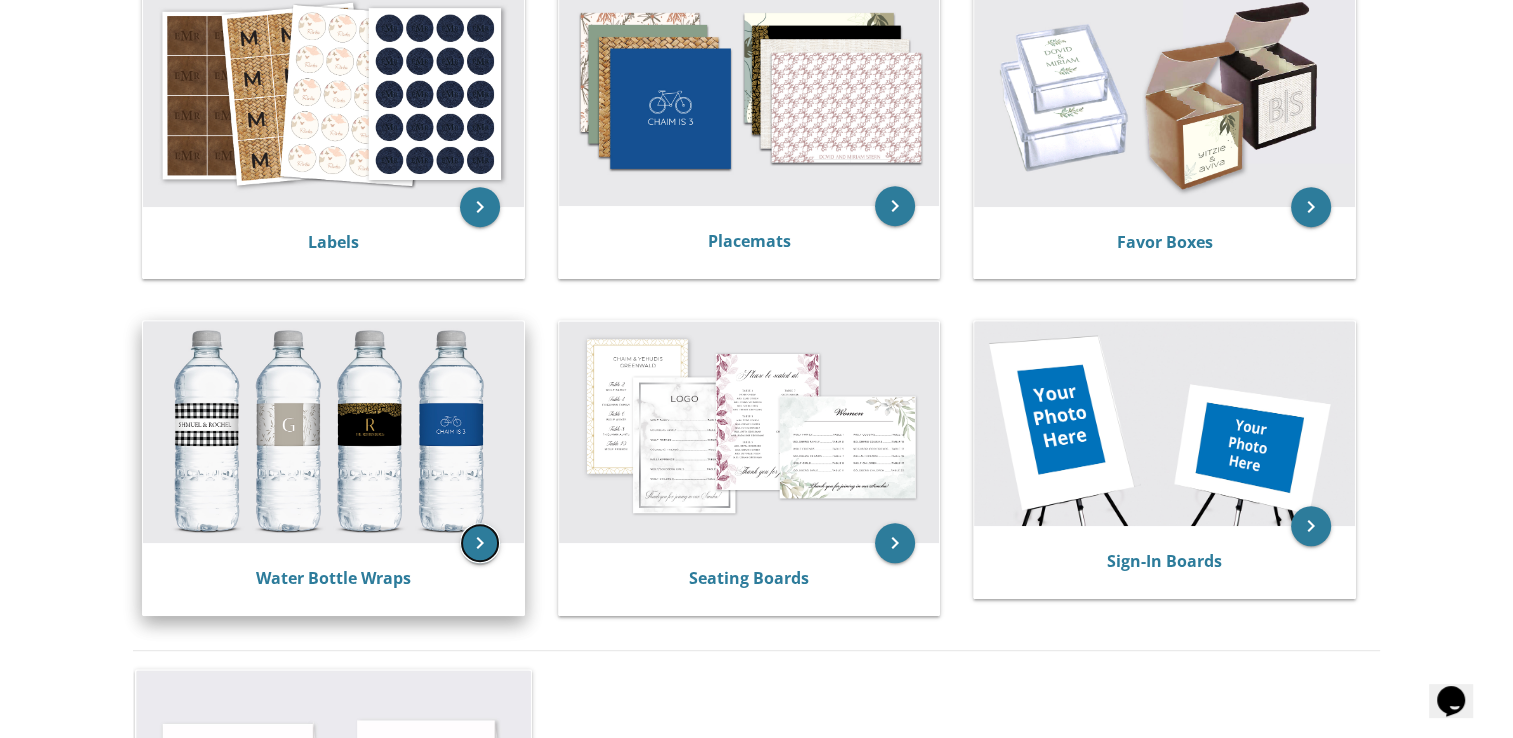 click on "keyboard_arrow_right" at bounding box center [480, 543] 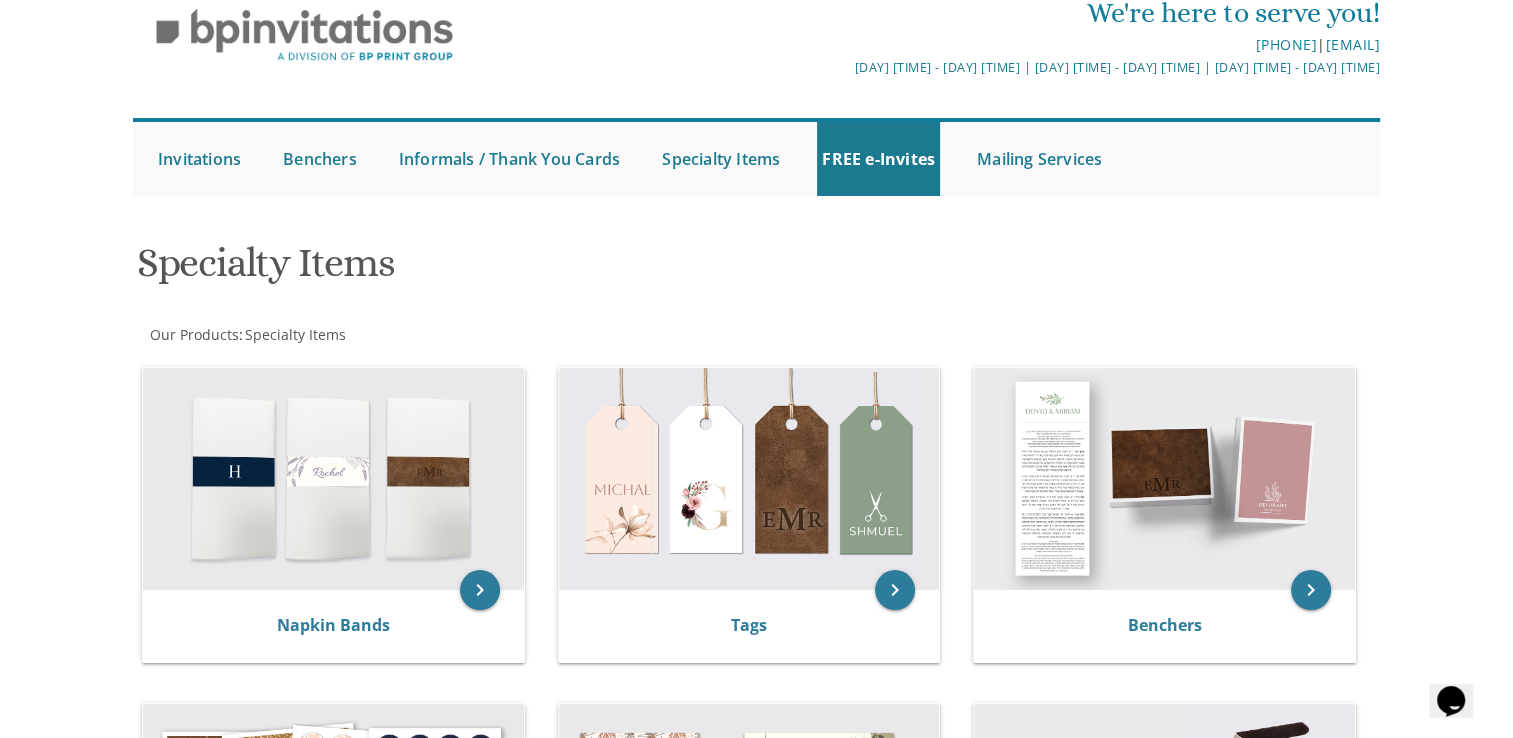 scroll, scrollTop: 0, scrollLeft: 0, axis: both 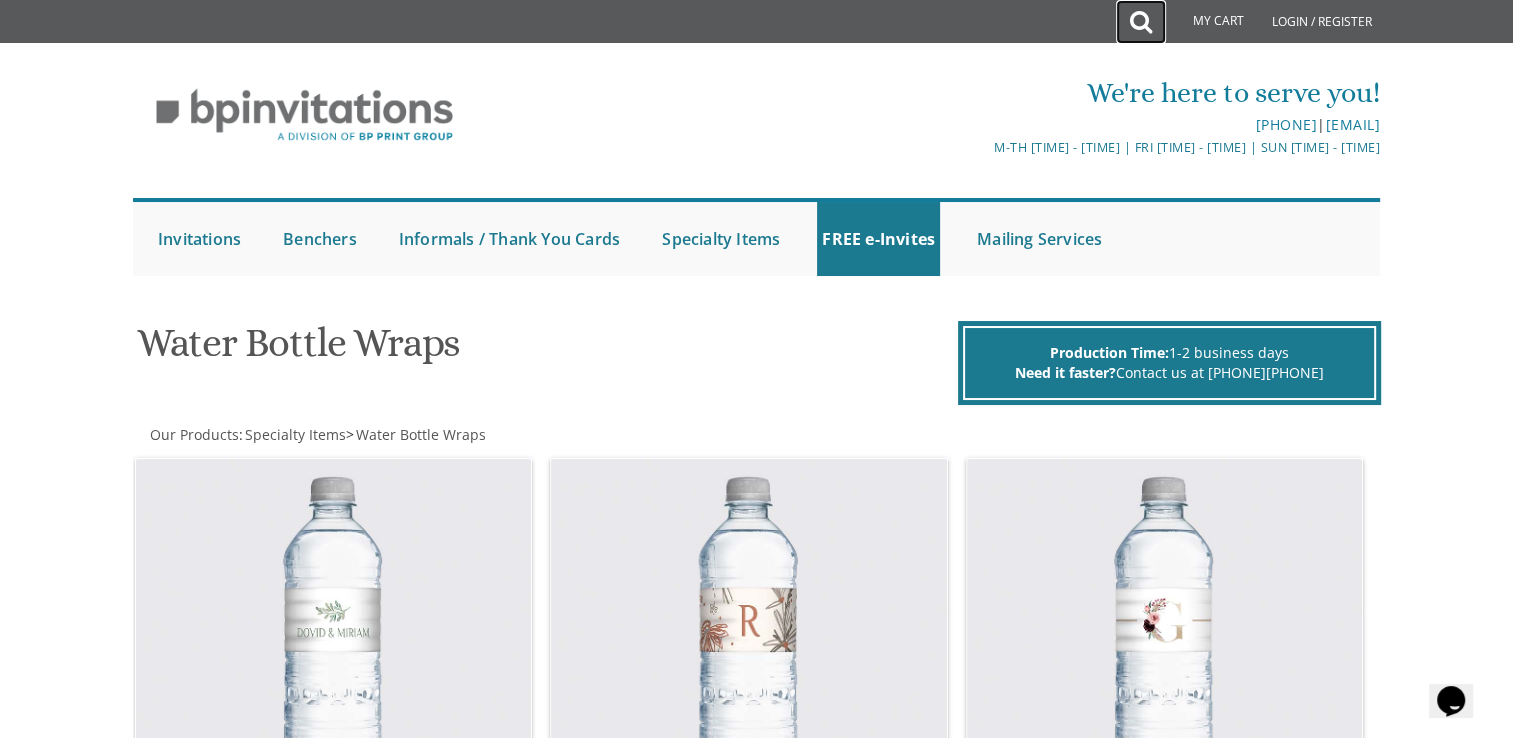 click at bounding box center [1141, 22] 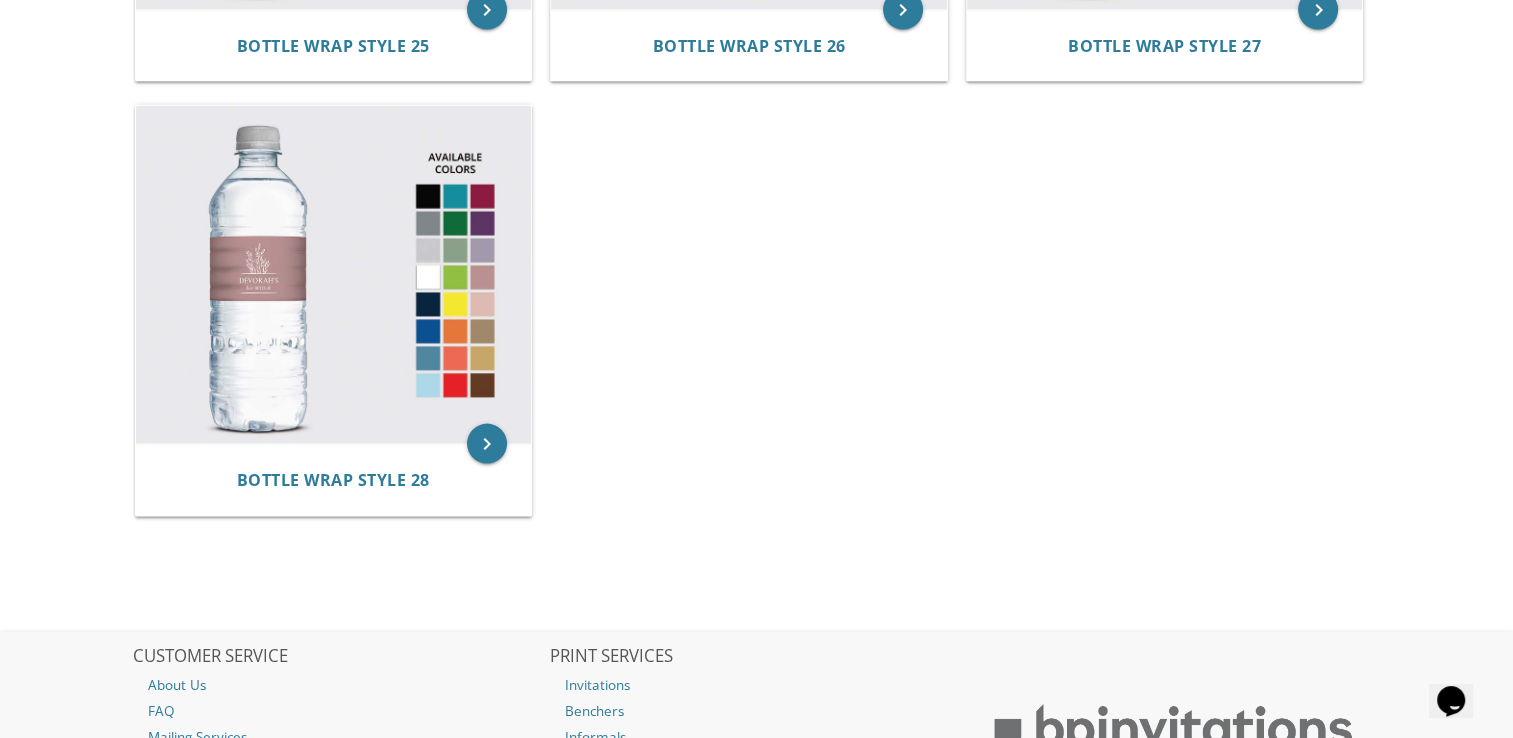 scroll, scrollTop: 4459, scrollLeft: 0, axis: vertical 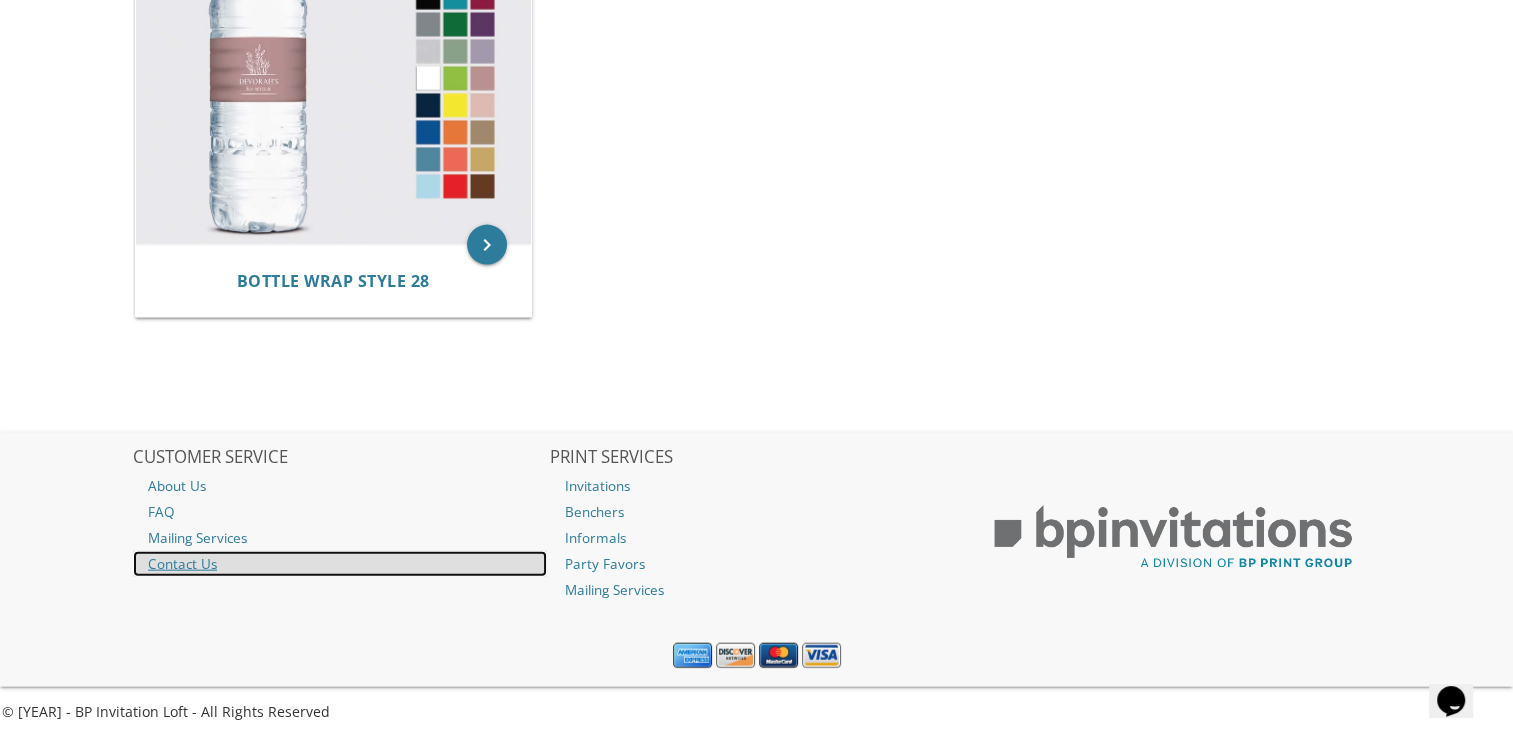 click on "Contact Us" at bounding box center (340, 564) 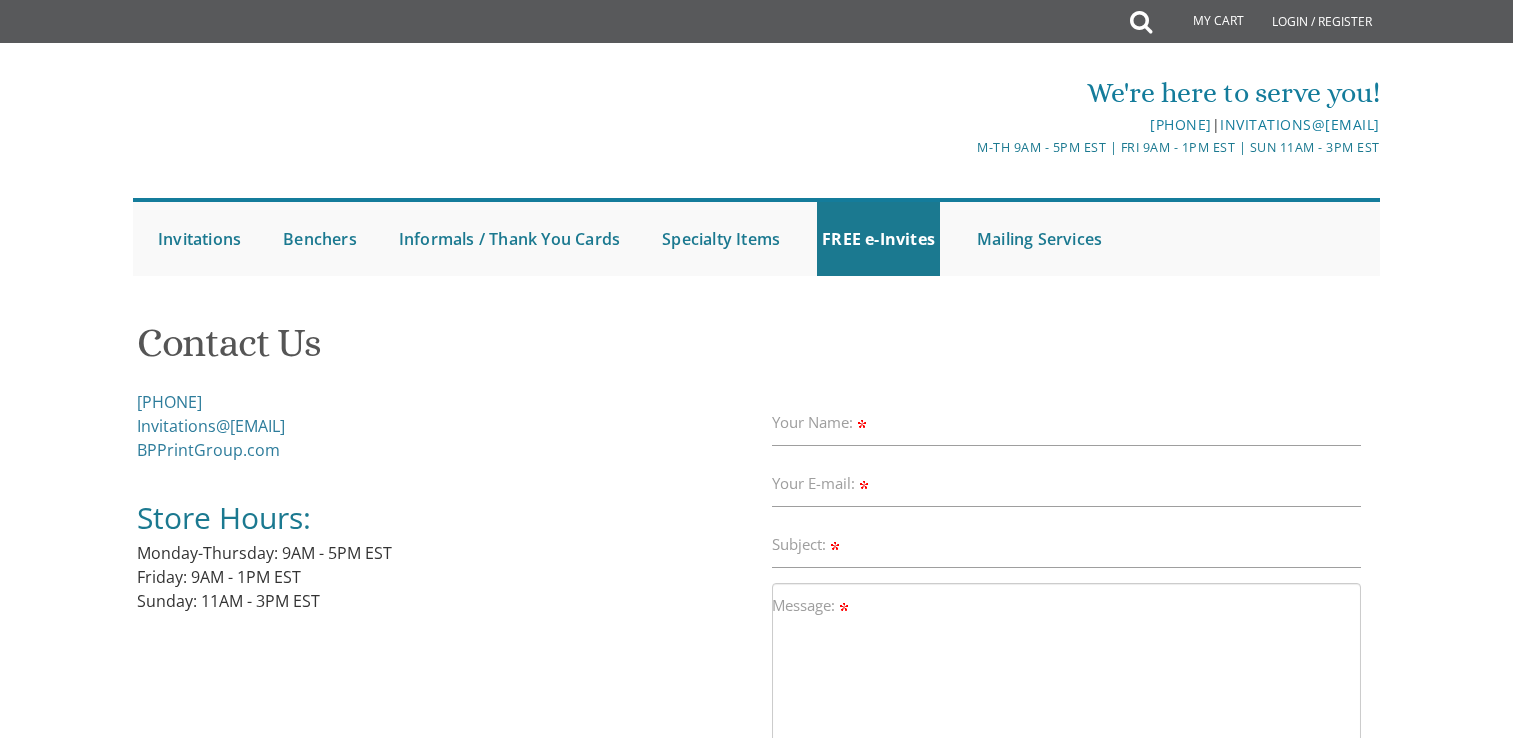 scroll, scrollTop: 0, scrollLeft: 0, axis: both 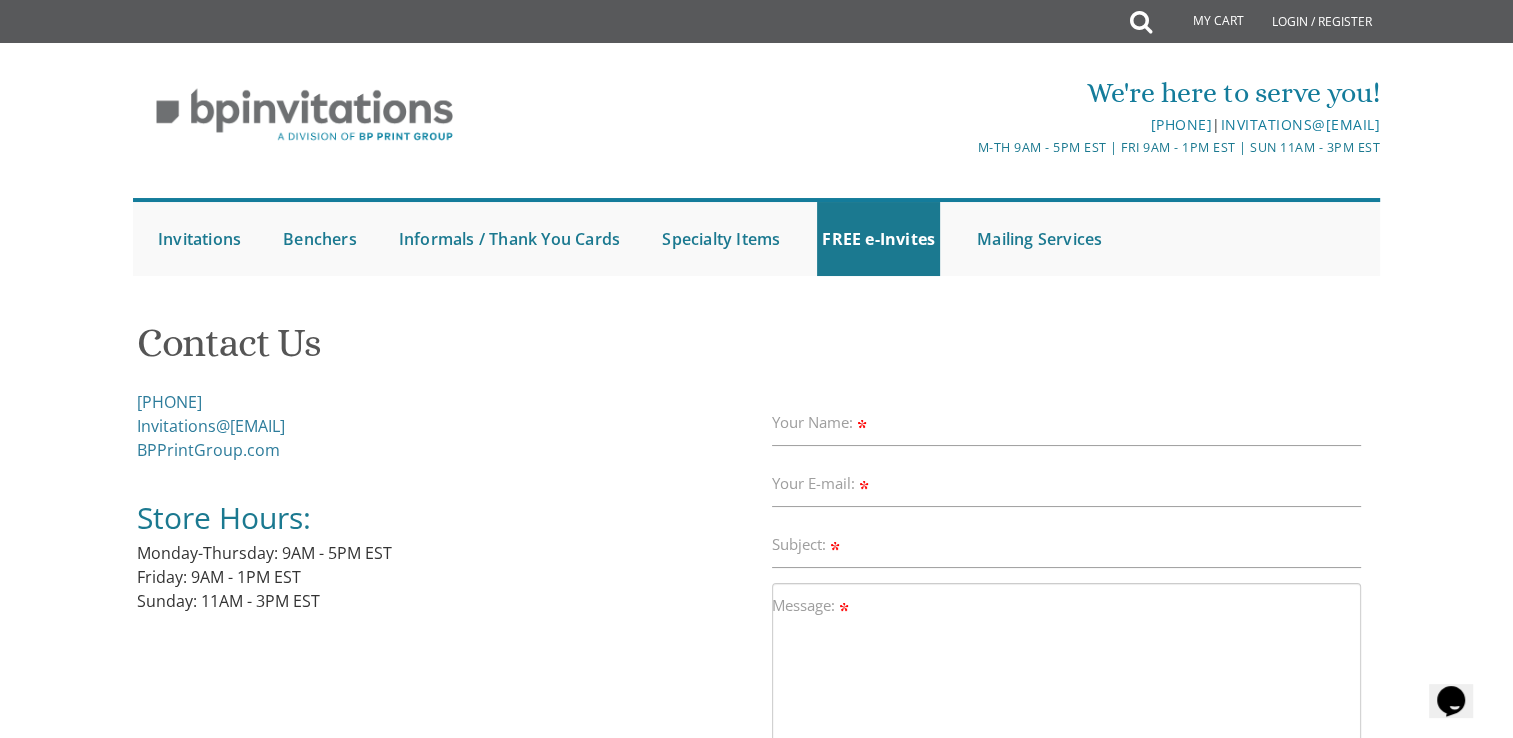 click on "Your Name:" at bounding box center (821, 422) 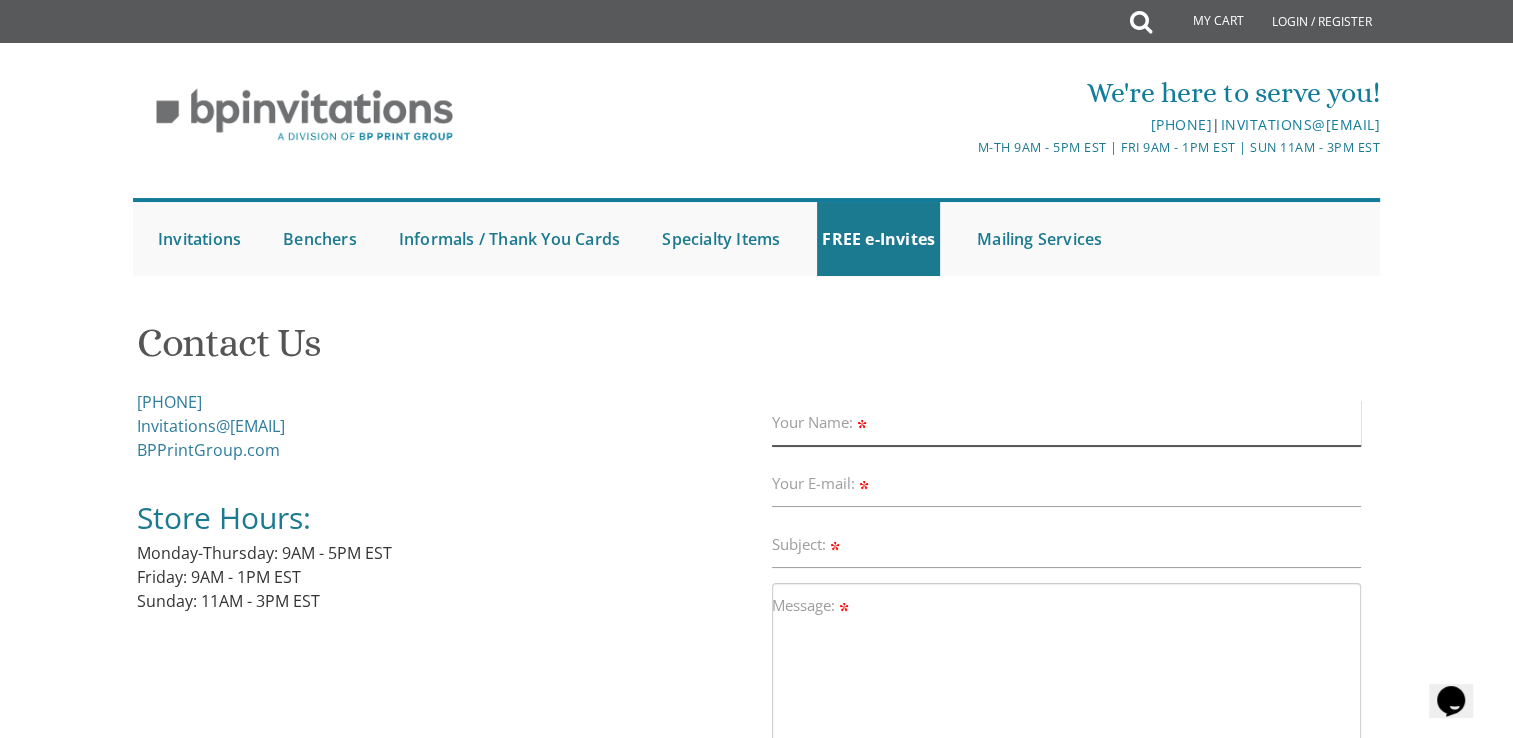 click on "Your Name:" at bounding box center (1067, 423) 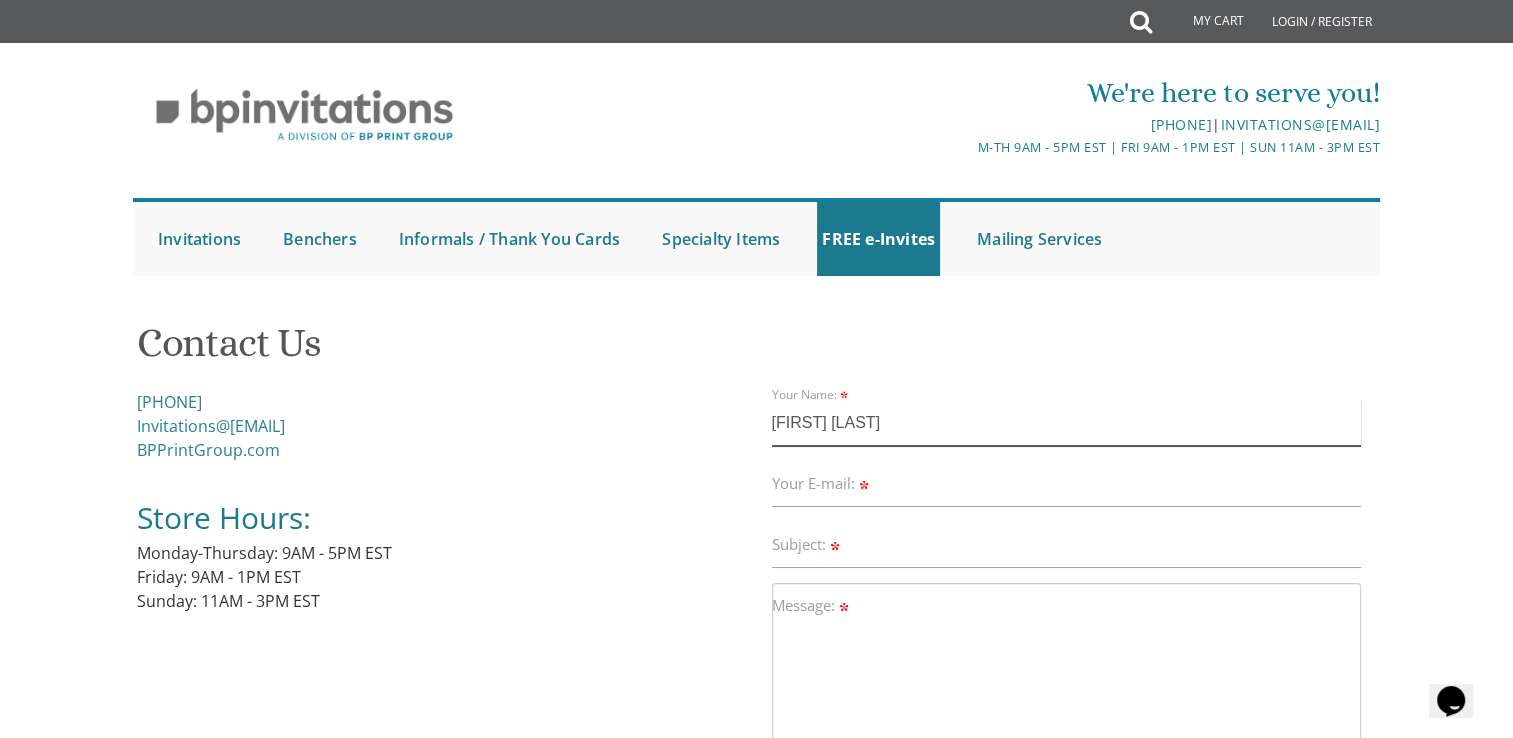 type on "[FIRST] [LAST]" 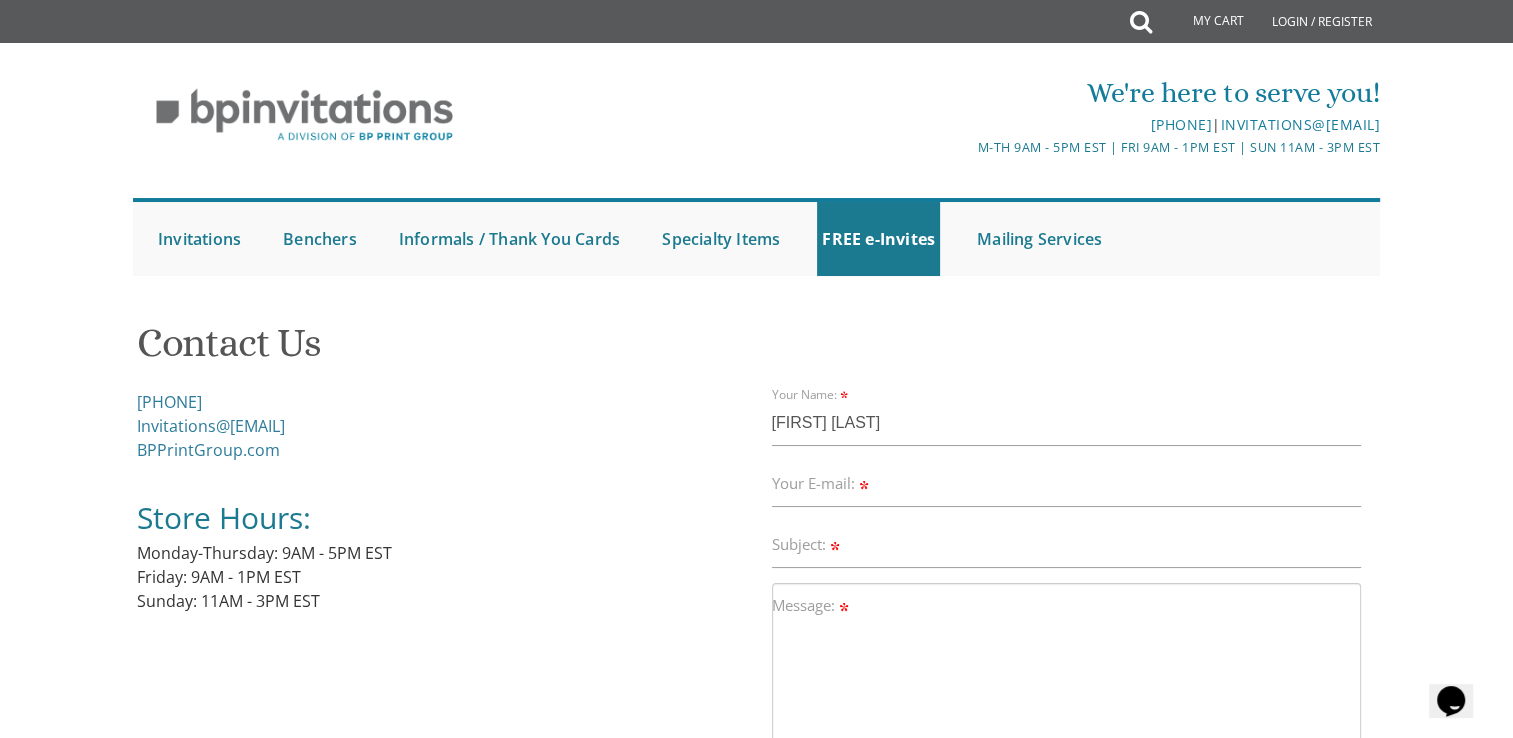 click on "Your E-mail:" at bounding box center [822, 483] 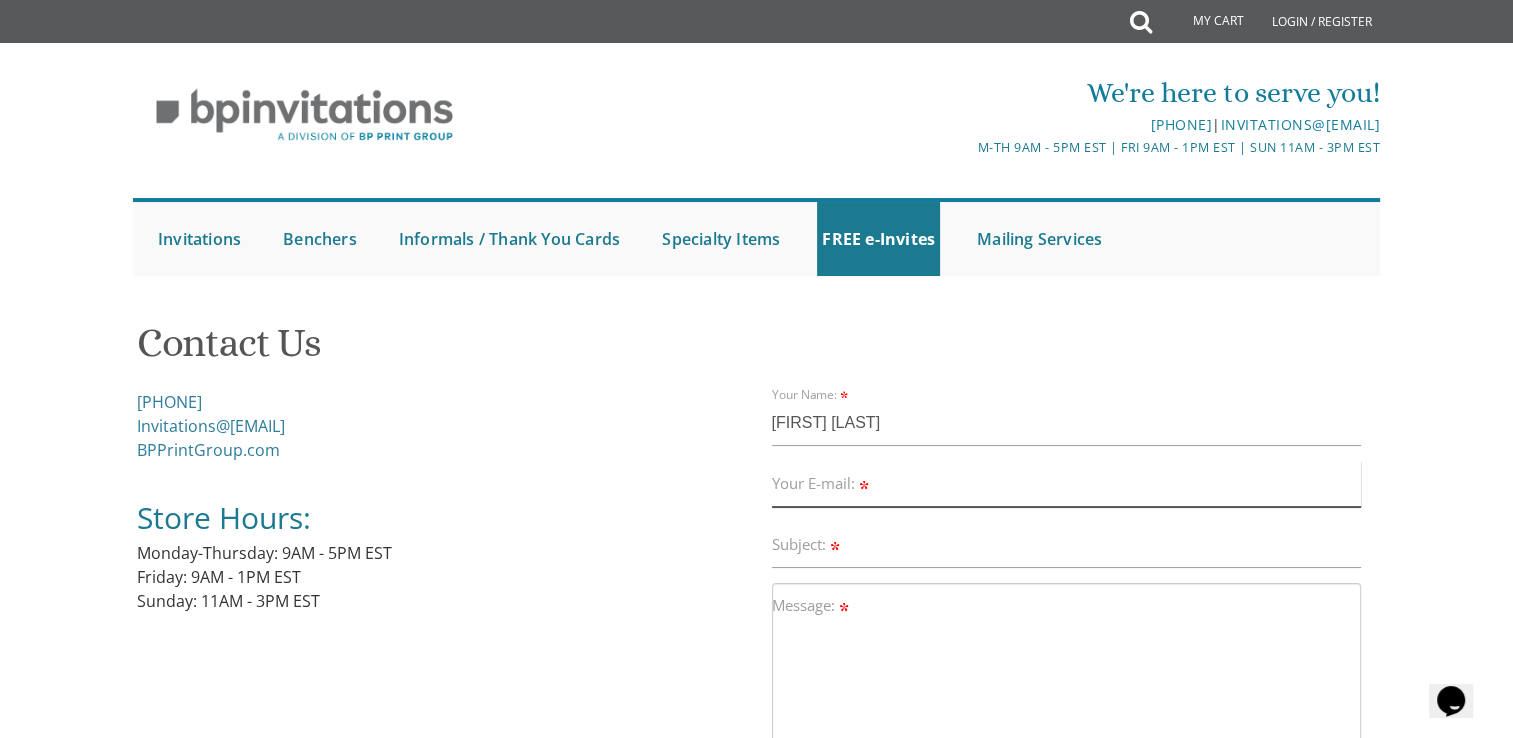 click on "Your E-mail:" at bounding box center (1067, 484) 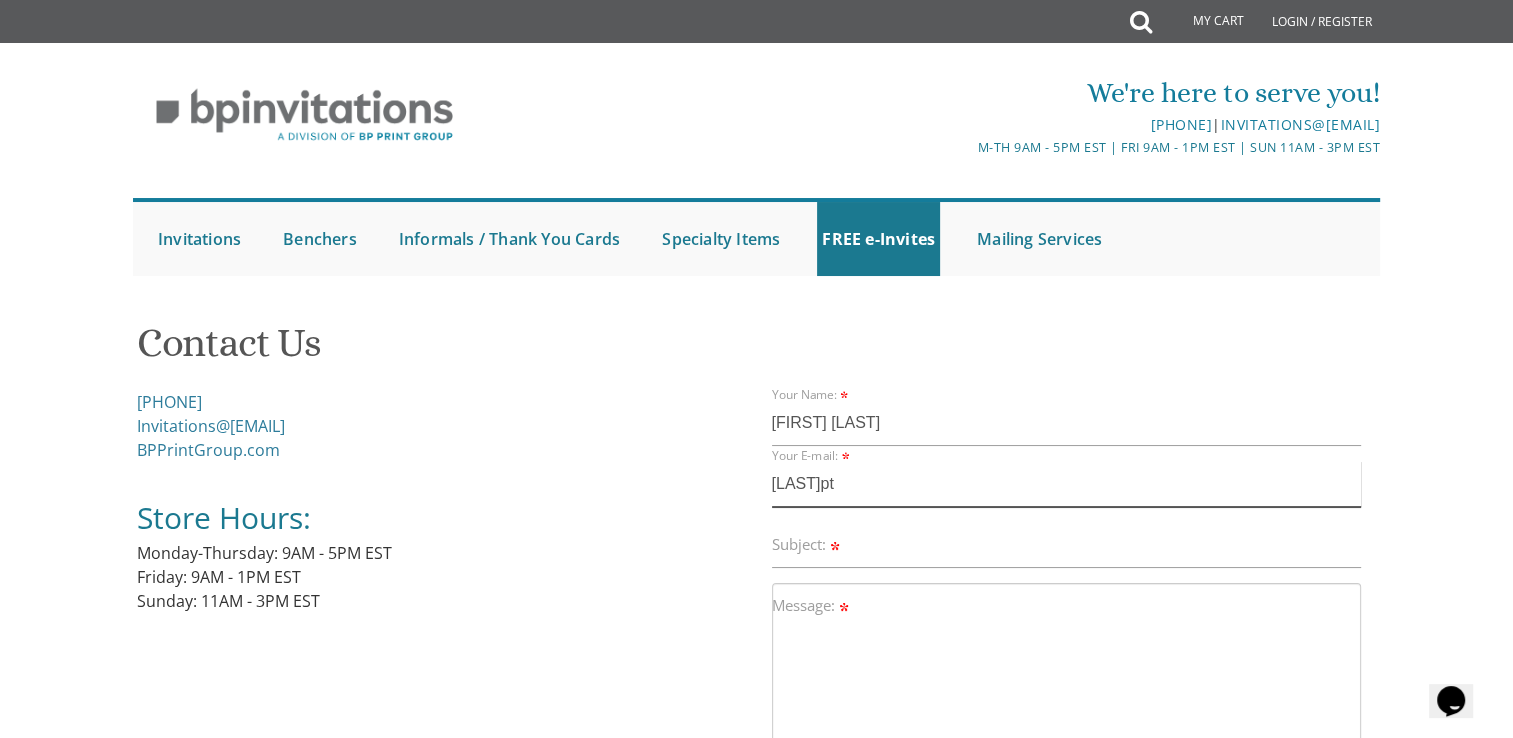 type on "lubinpt@[EMAIL]" 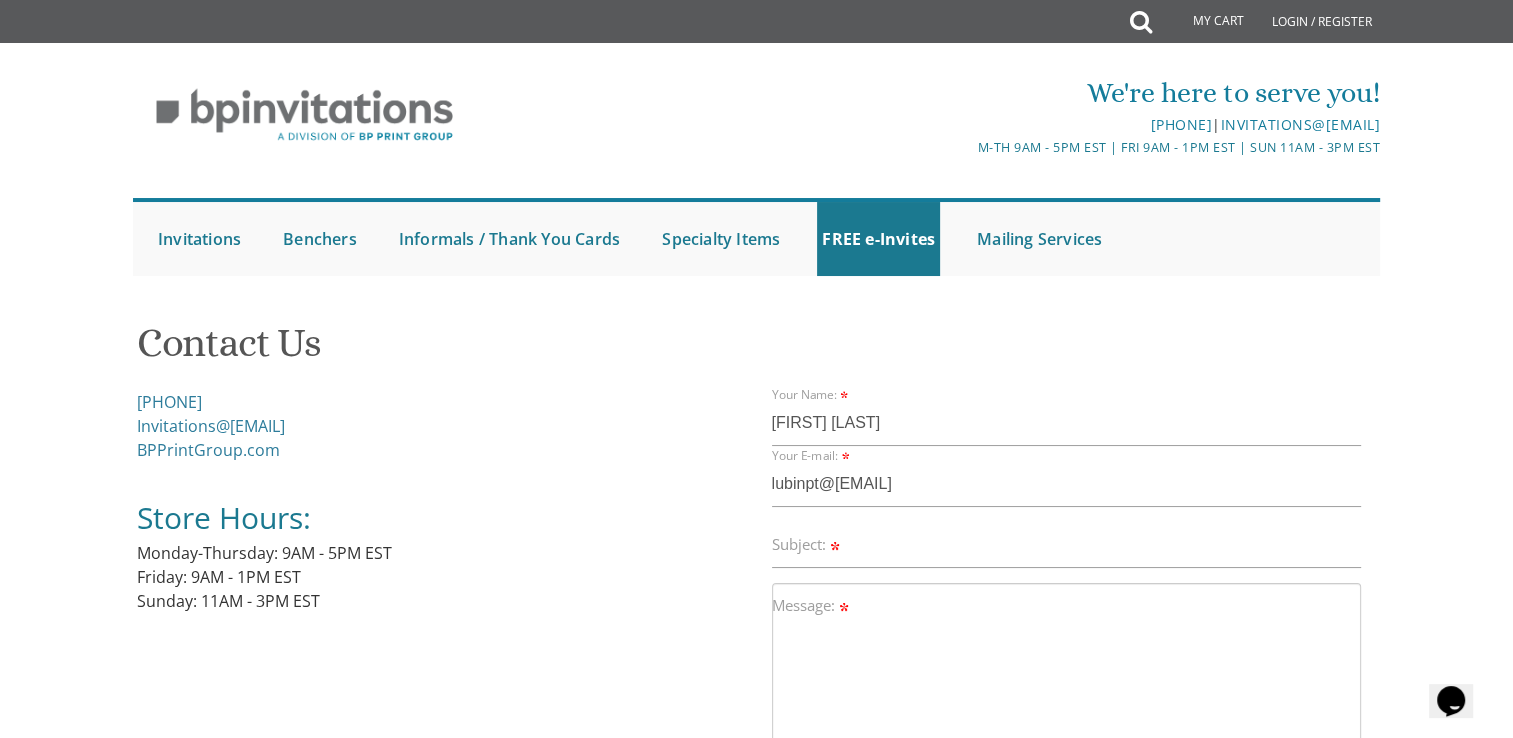 click at bounding box center (834, 546) 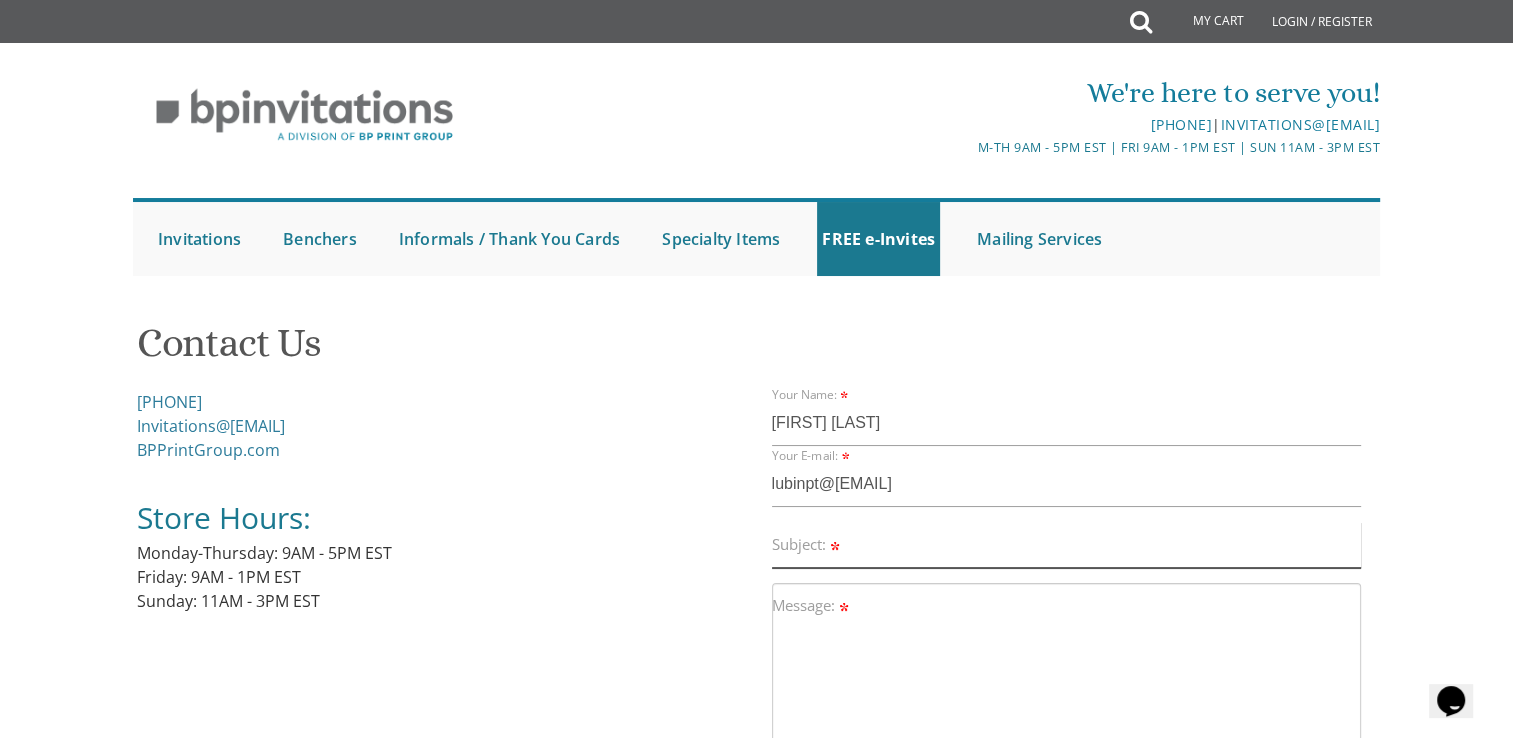 click on "Subject:" at bounding box center (1067, 545) 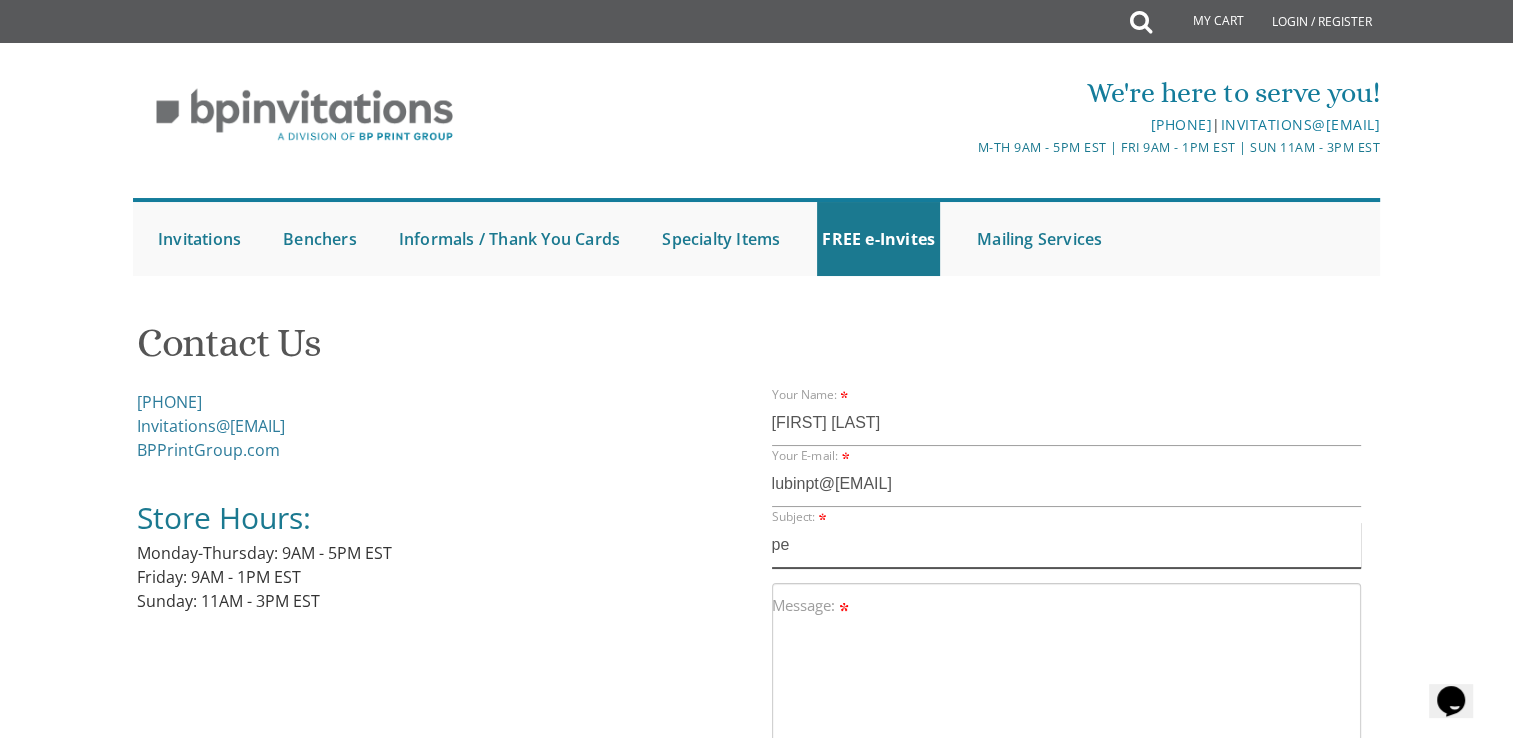 type on "p" 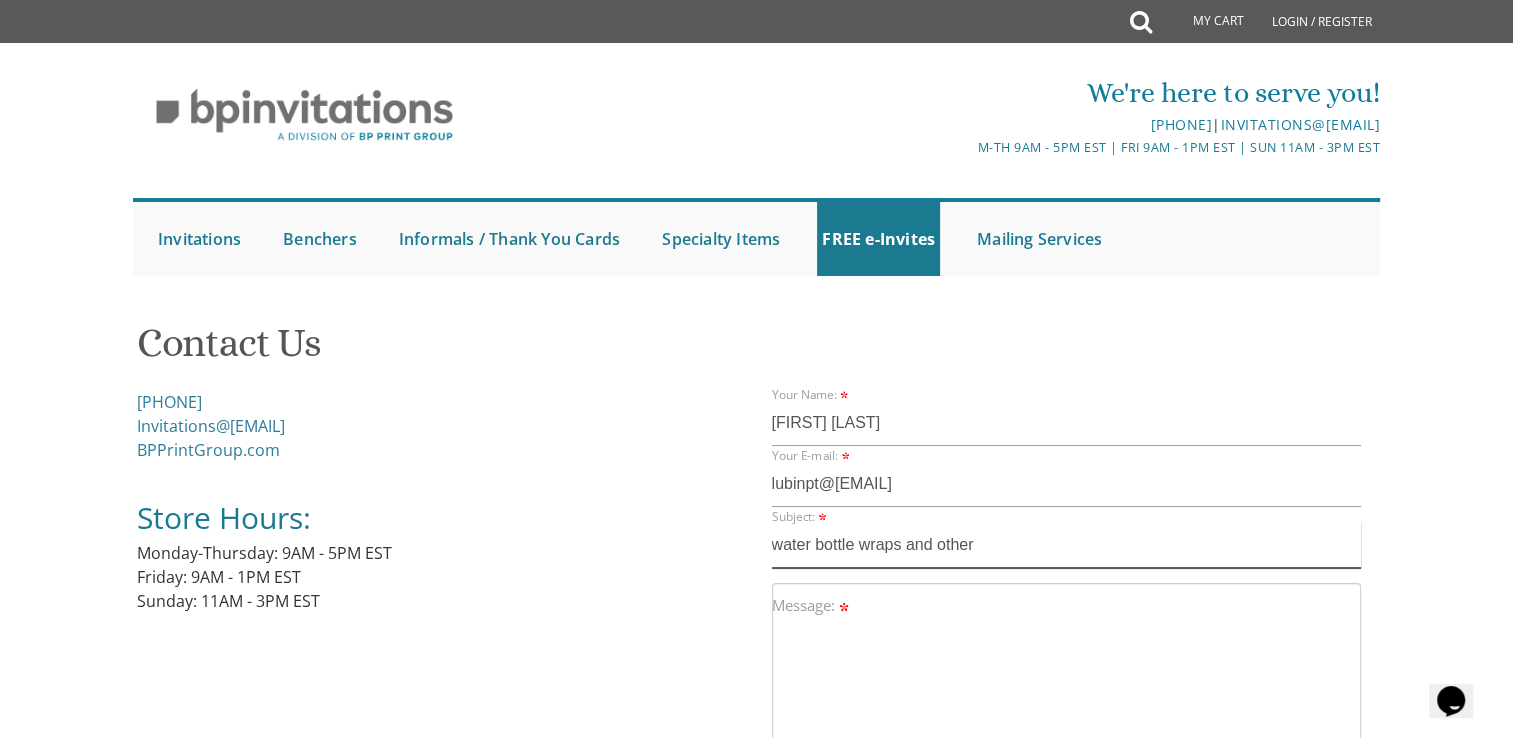 type on "water bottle wraps and other" 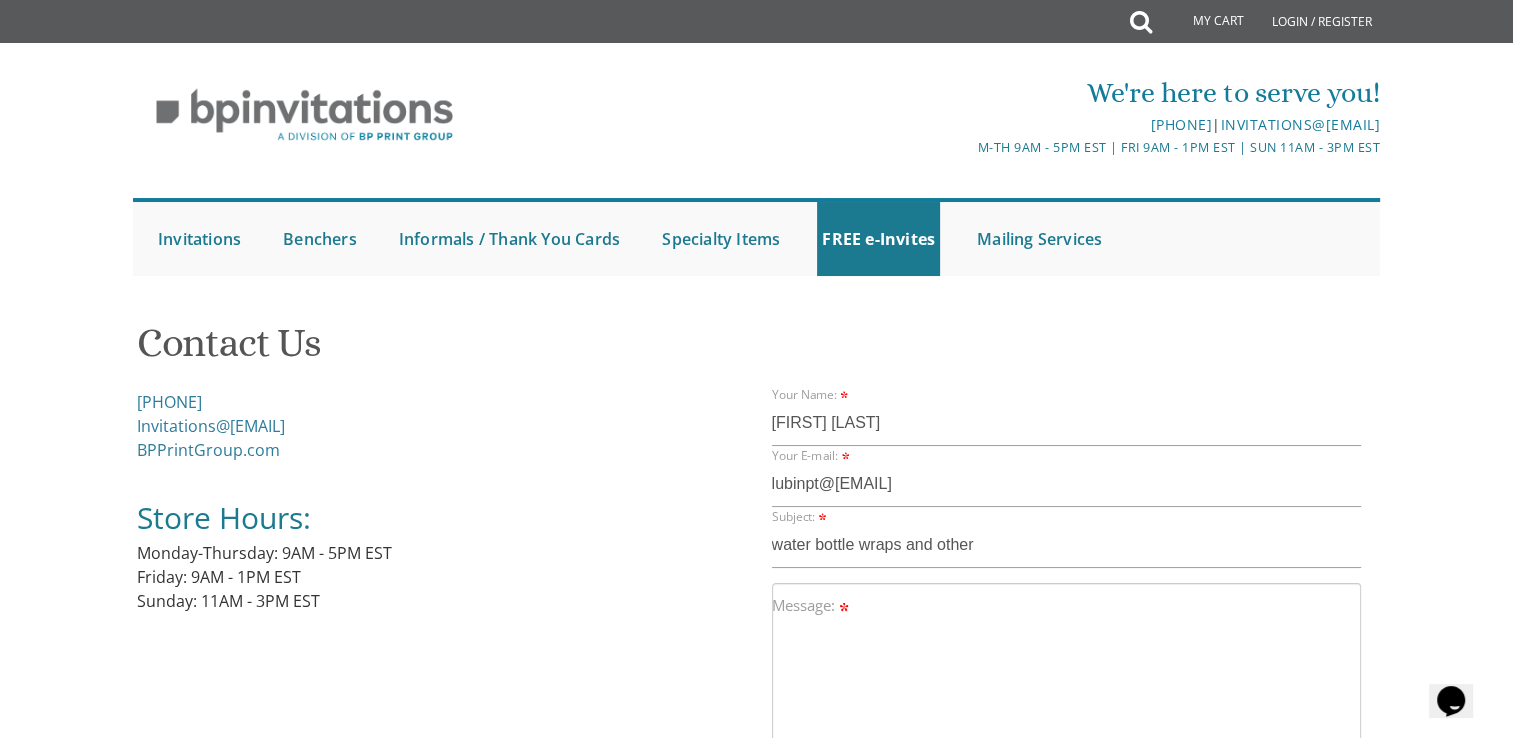 click on "Message:" at bounding box center (812, 605) 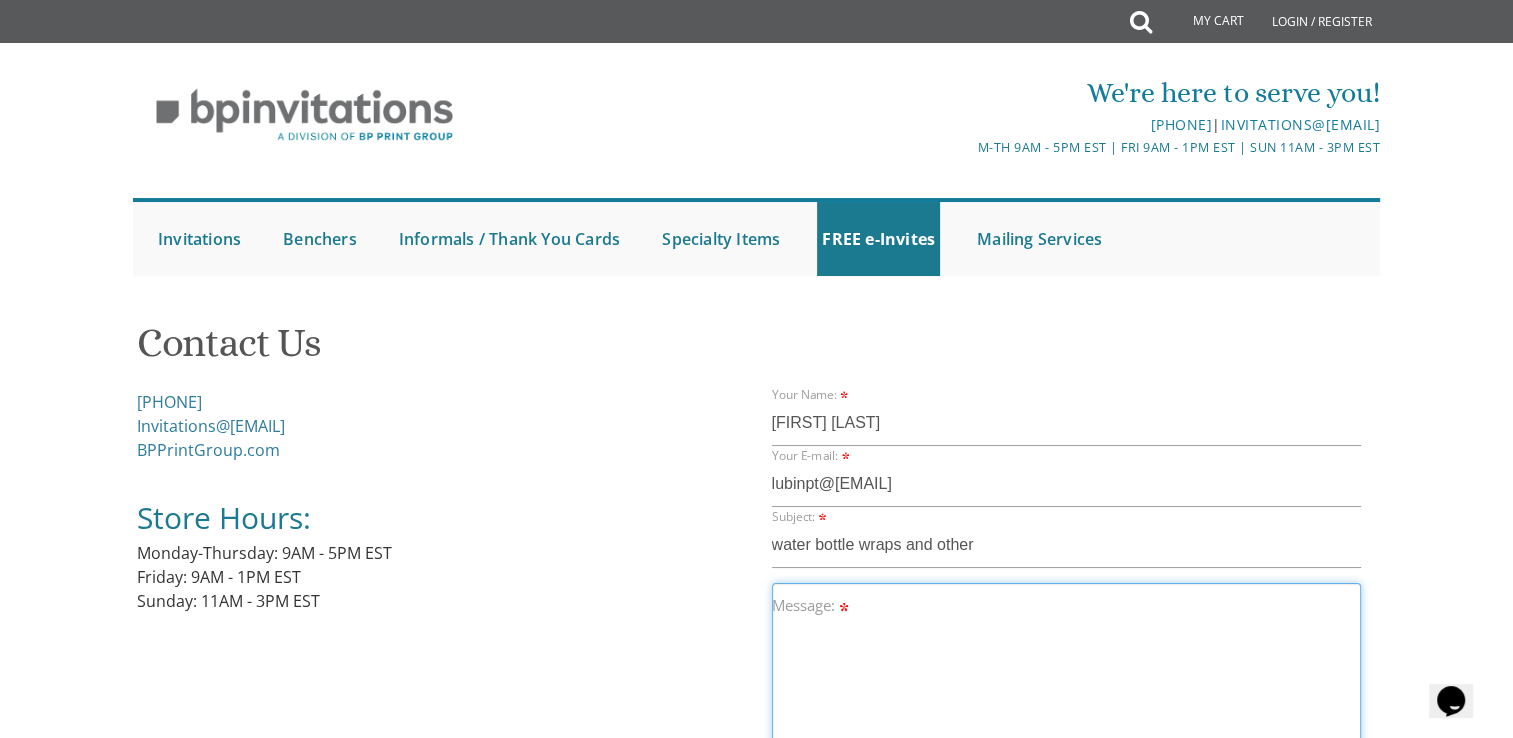 click on "Message:" at bounding box center [1067, 690] 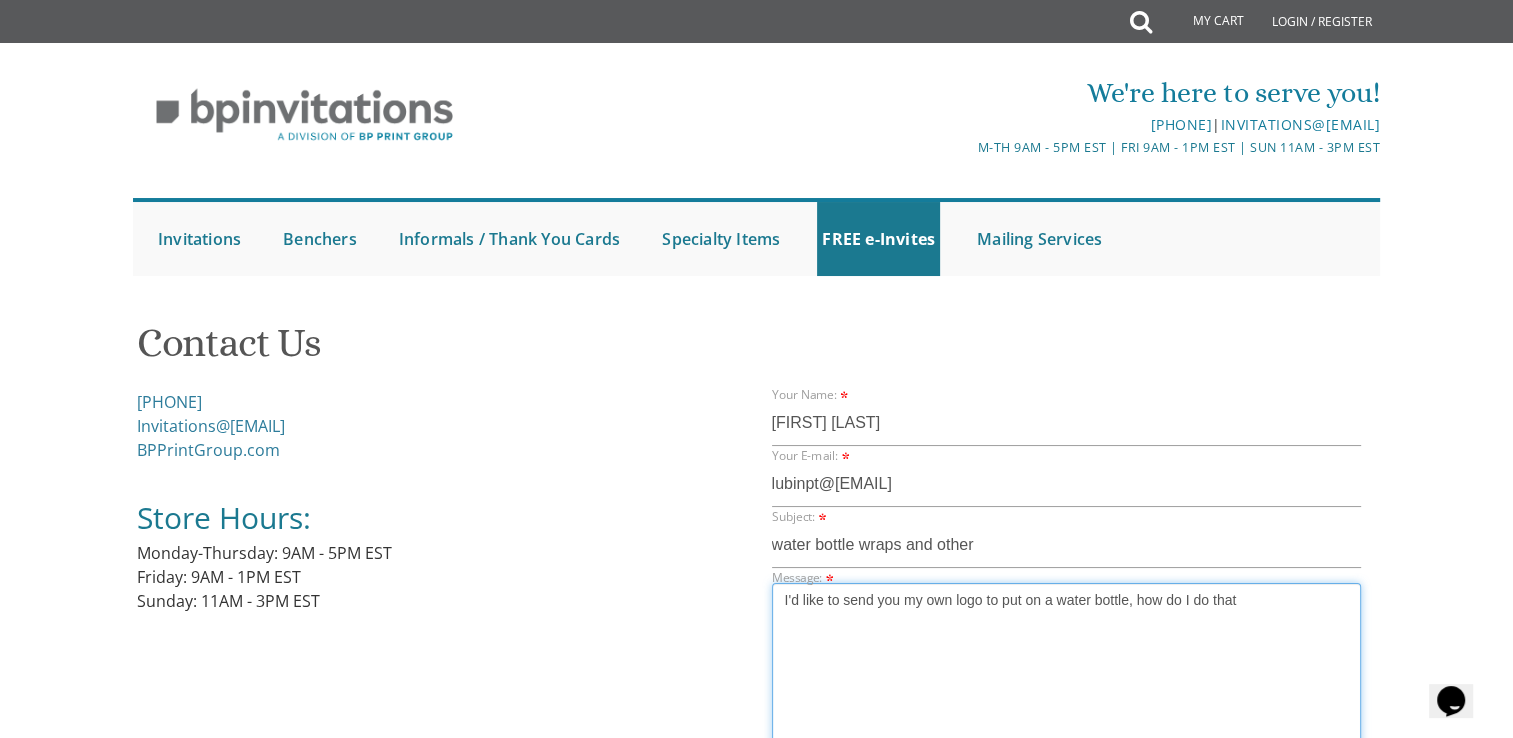 click on "I'd like to send you my own logo to put on a water bottle, how do I do that" at bounding box center (1067, 690) 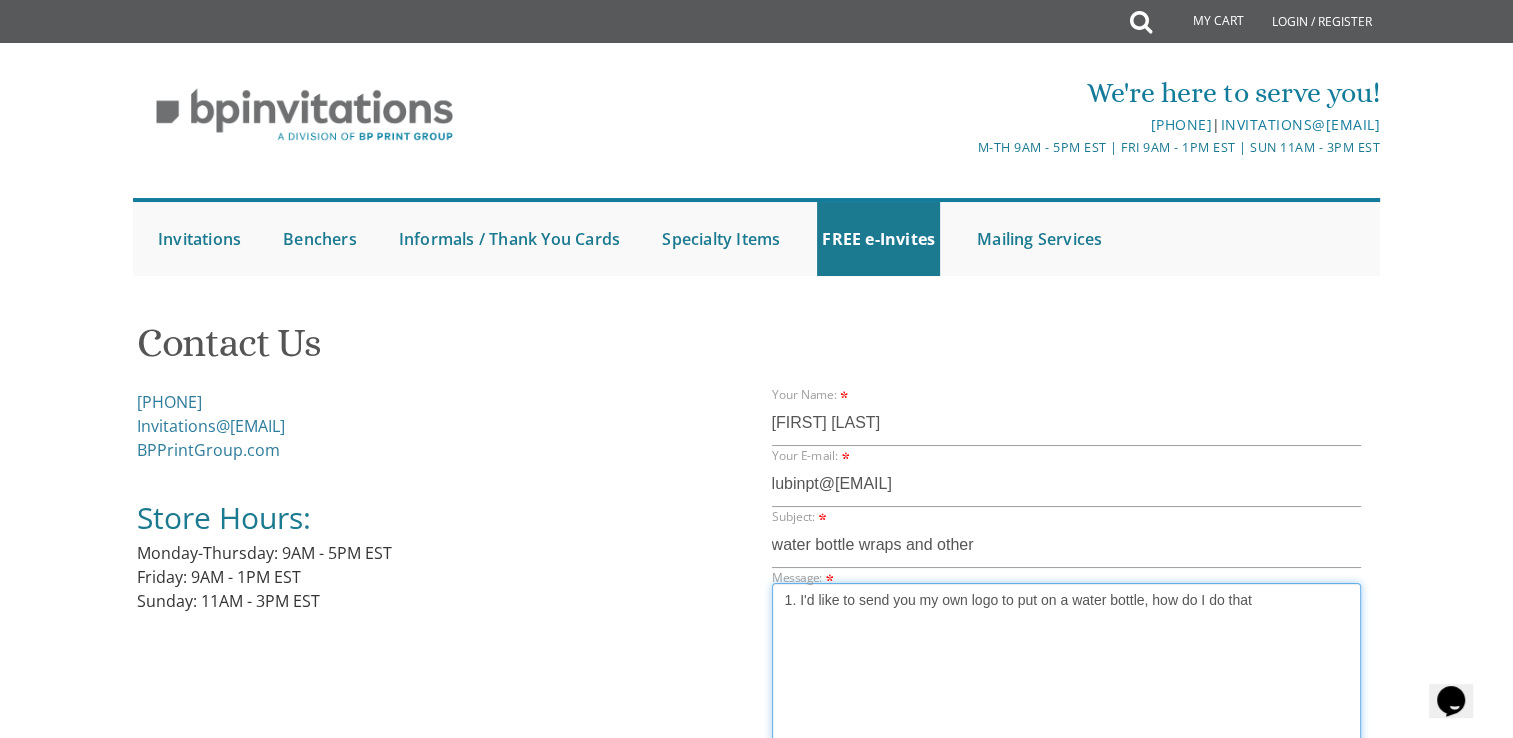 click on "1. I'd like to send you my own logo to put on a water bottle, how do I do that" at bounding box center (1067, 690) 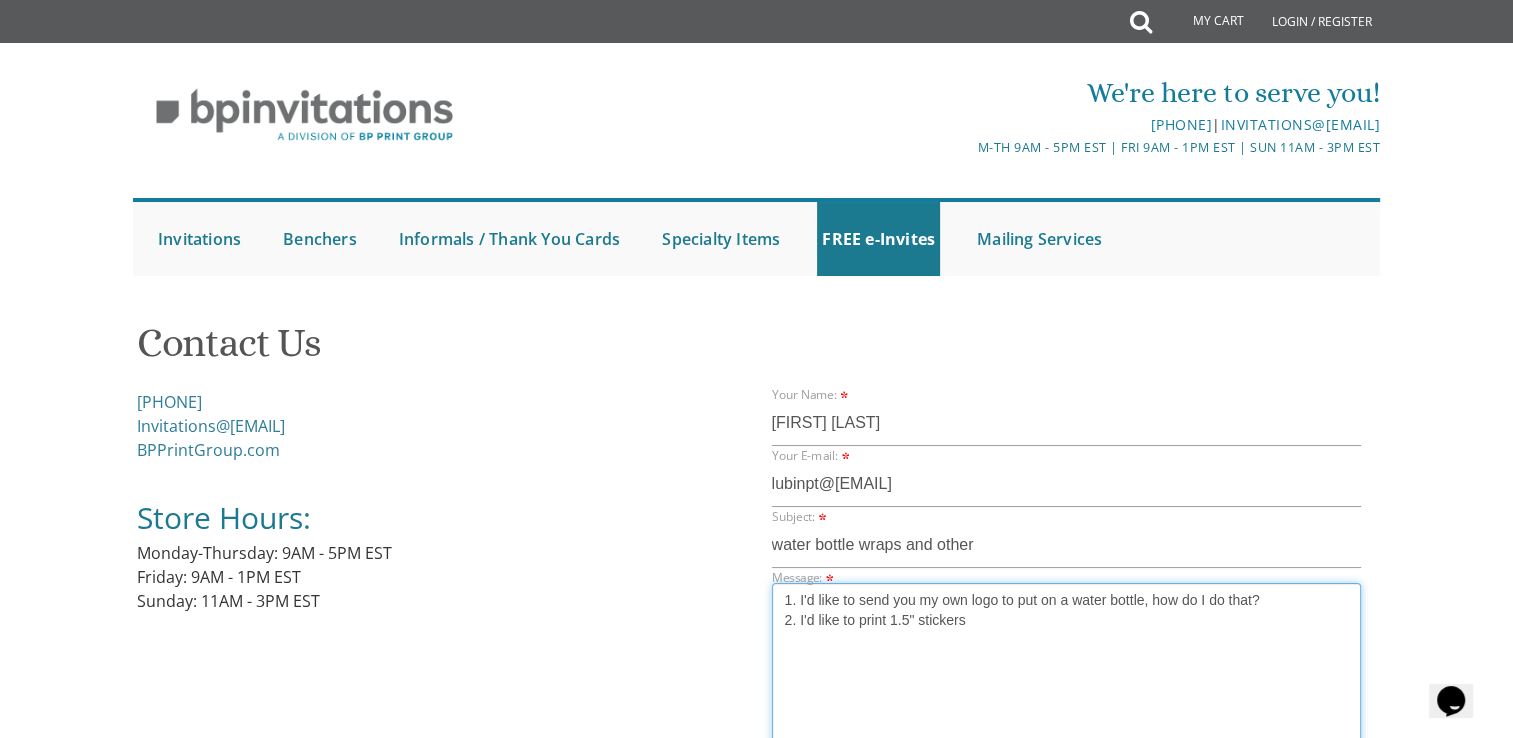 click on "1. I'd like to send you my own logo to put on a water bottle, how do I do that?
2. I'd like to print 1.5" stickers" at bounding box center [1067, 690] 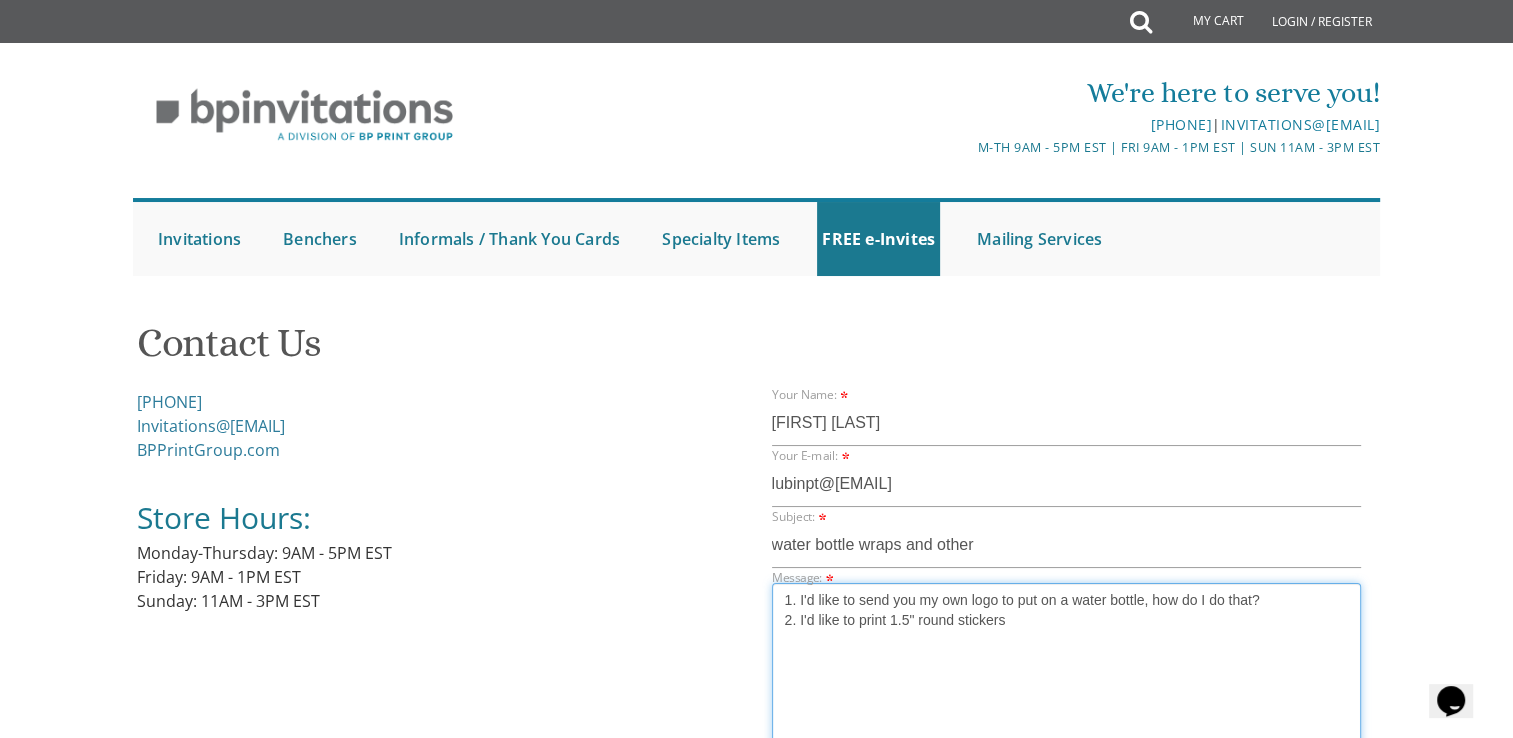 click on "1. I'd like to send you my own logo to put on a water bottle, how do I do that?
2. I'd like to print 1.5" round stickers" at bounding box center [1067, 690] 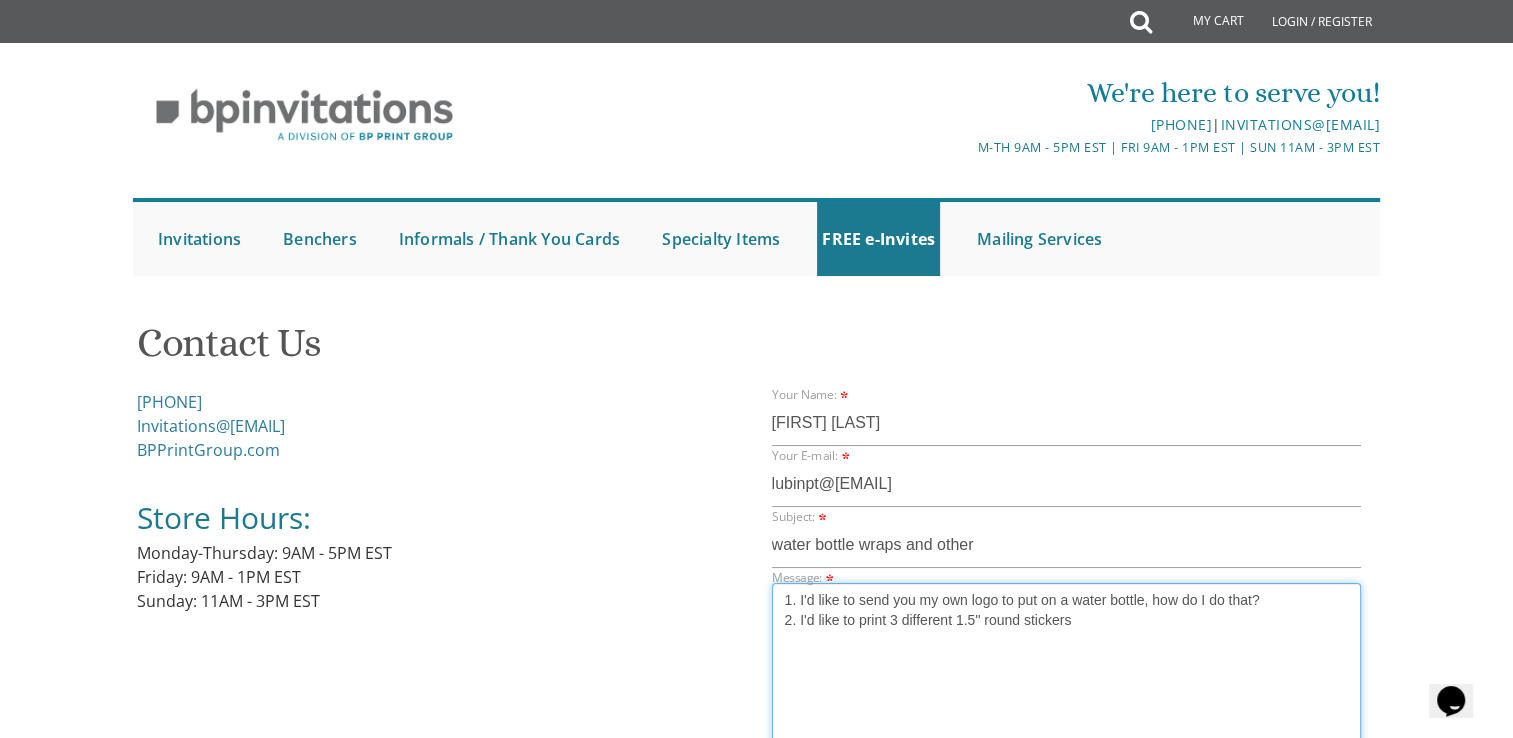click on "1. I'd like to send you my own logo to put on a water bottle, how do I do that?
2. I'd like to print 3 different 1.5" round stickers" at bounding box center (1067, 690) 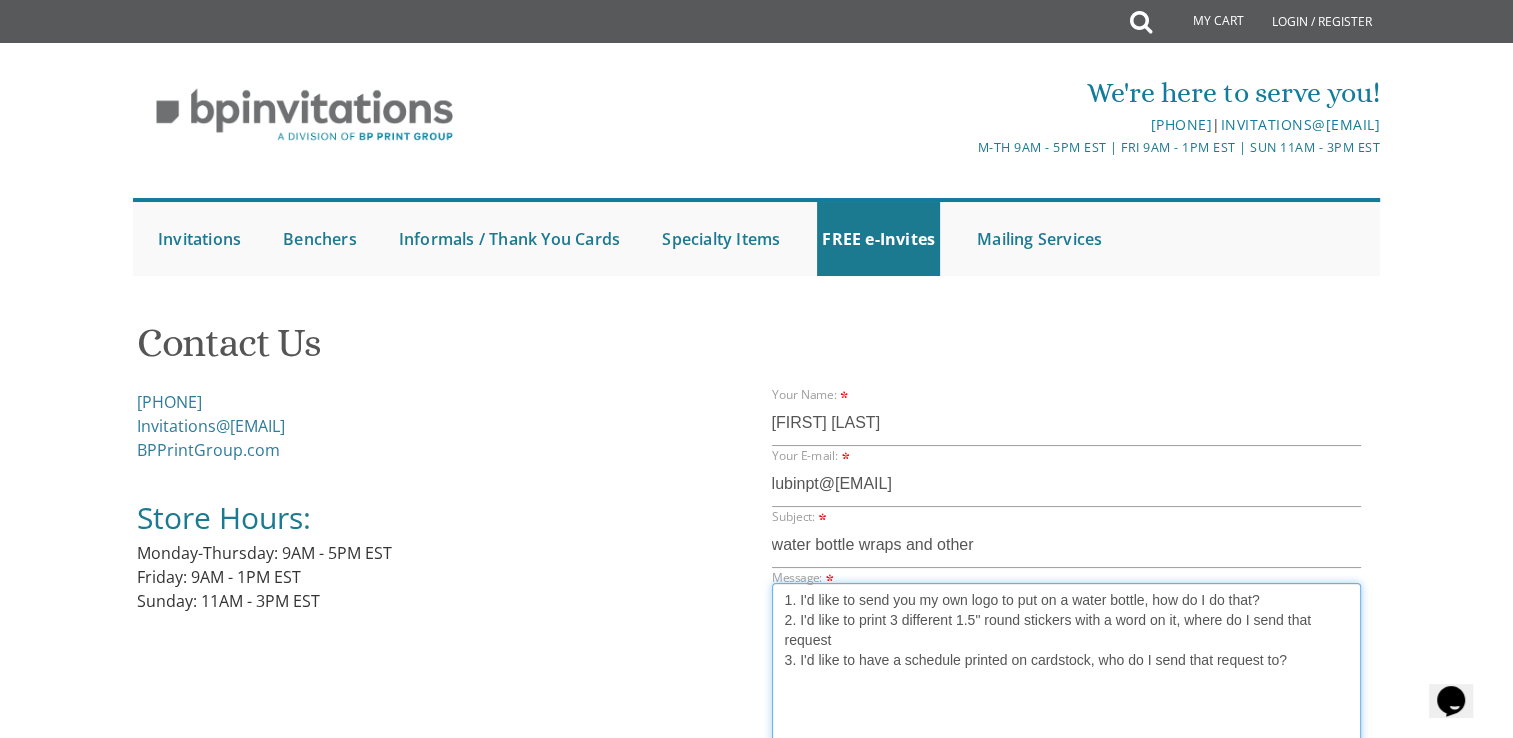 click on "1. I'd like to send you my own logo to put on a water bottle, how do I do that?
2. I'd like to print 3 different 1.5" round stickers with a word on it, where do I send that request
3. I'd like to have a schedule printed on cardstock, who do I send that request to?" at bounding box center (1067, 690) 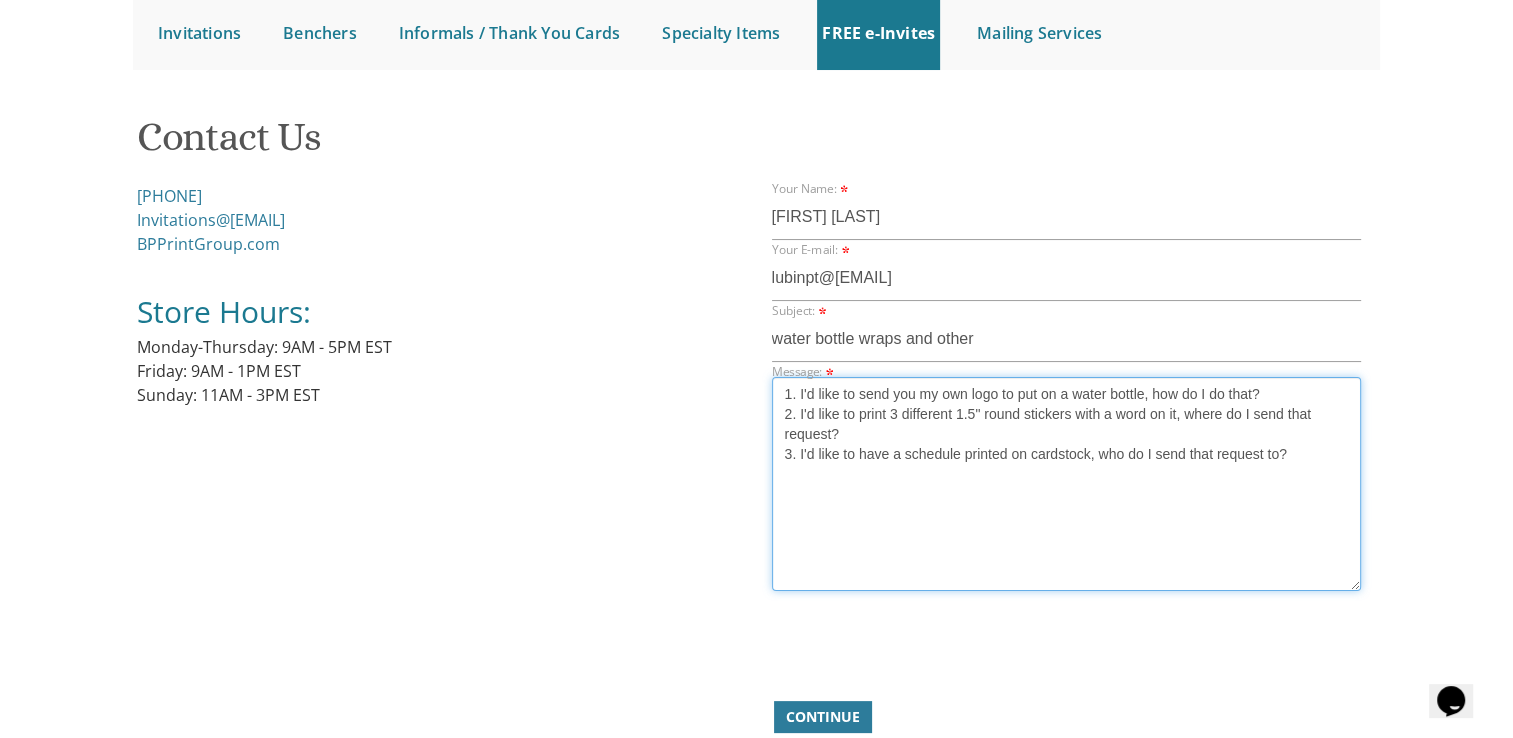 scroll, scrollTop: 222, scrollLeft: 0, axis: vertical 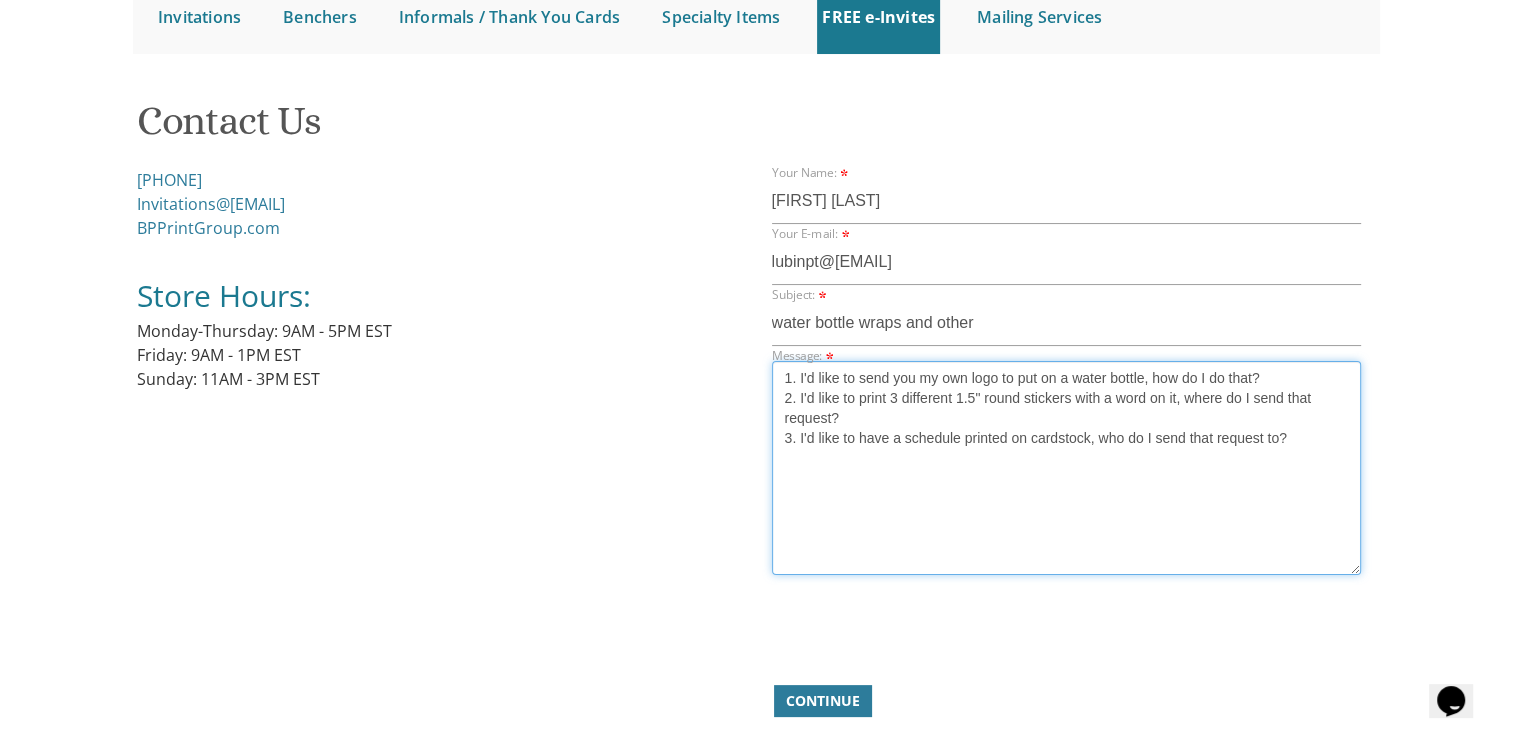 type on "1. I'd like to send you my own logo to put on a water bottle, how do I do that?
2. I'd like to print 3 different 1.5" round stickers with a word on it, where do I send that request?
3. I'd like to have a schedule printed on cardstock, who do I send that request to?" 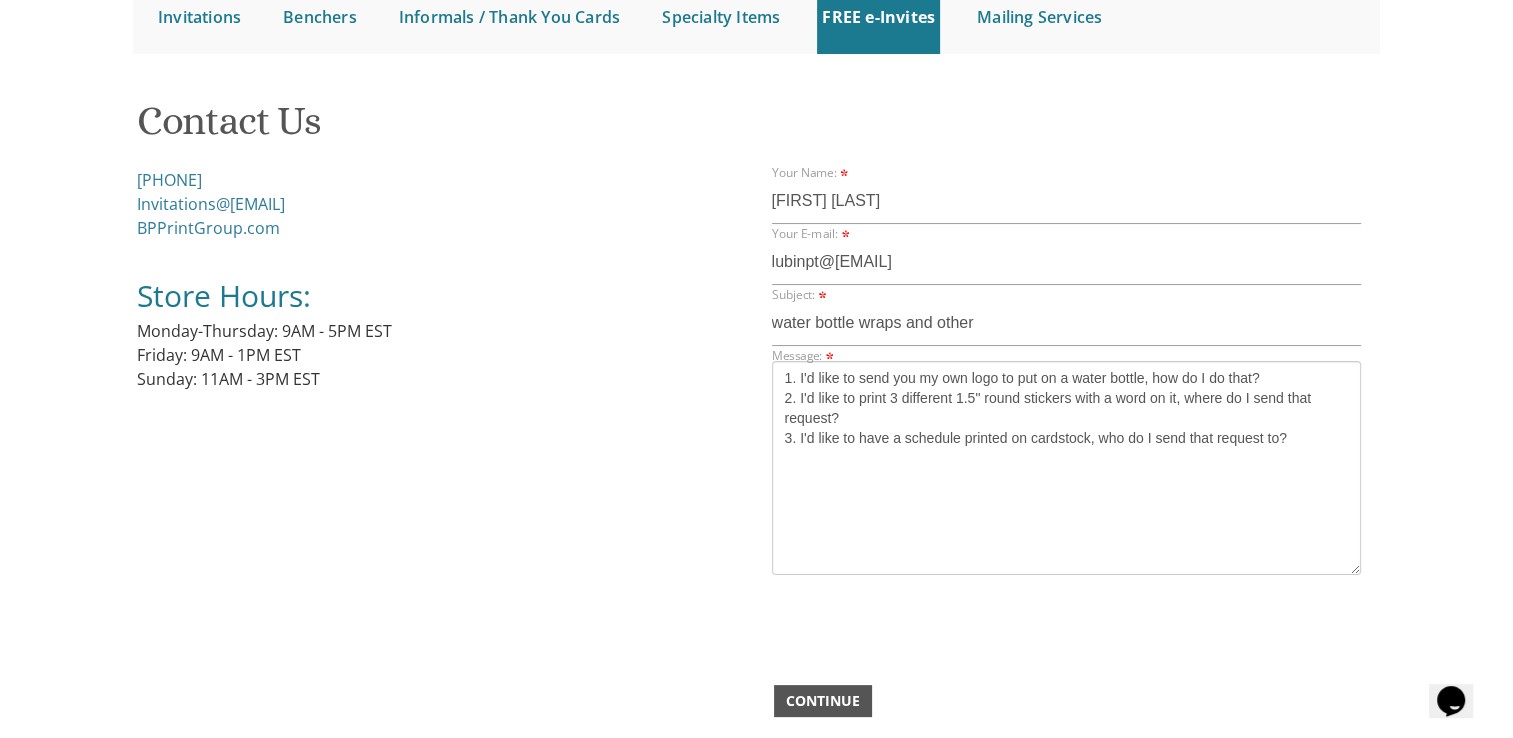click on "Continue" at bounding box center [823, 701] 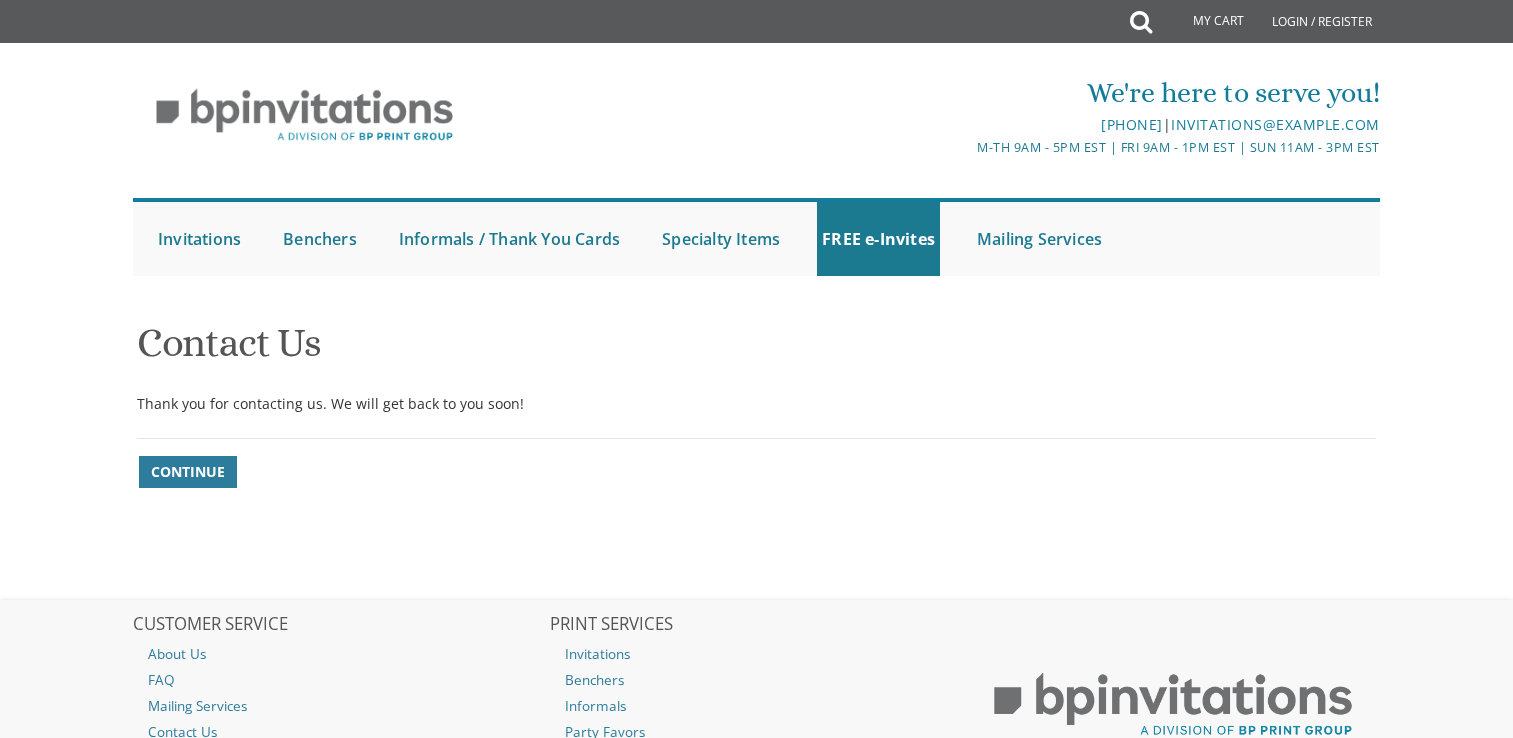 scroll, scrollTop: 0, scrollLeft: 0, axis: both 